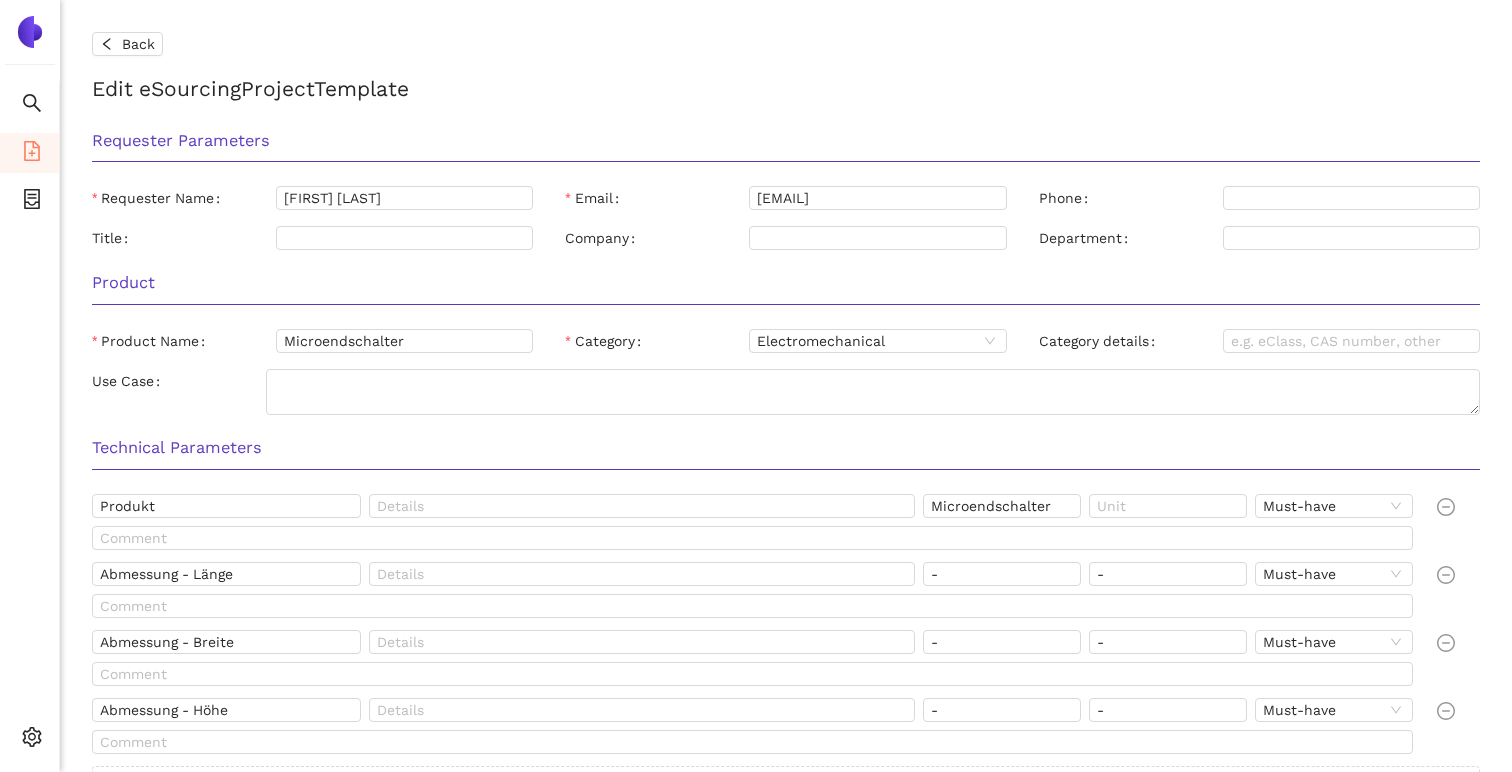 scroll, scrollTop: 0, scrollLeft: 0, axis: both 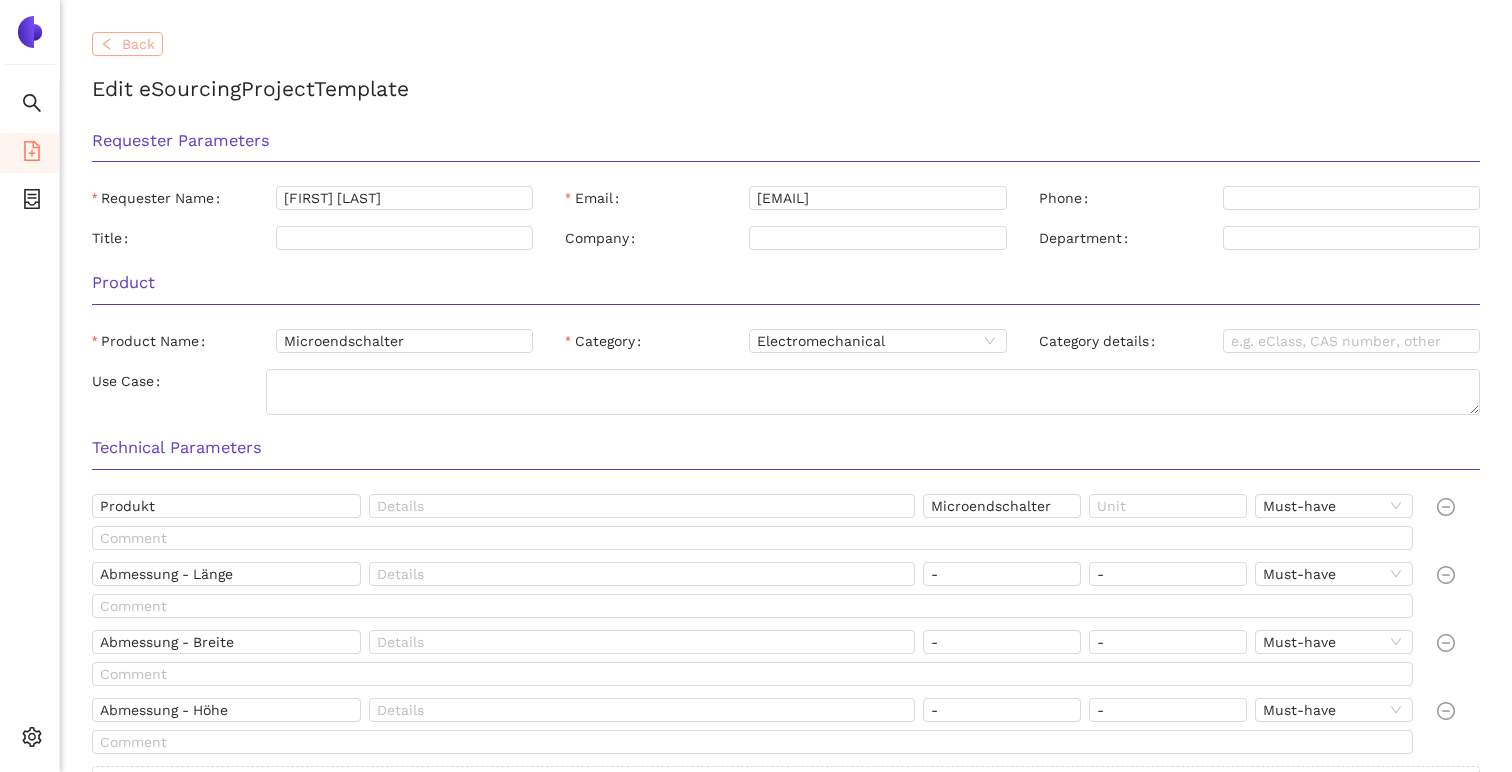 click on "Back" at bounding box center (138, 44) 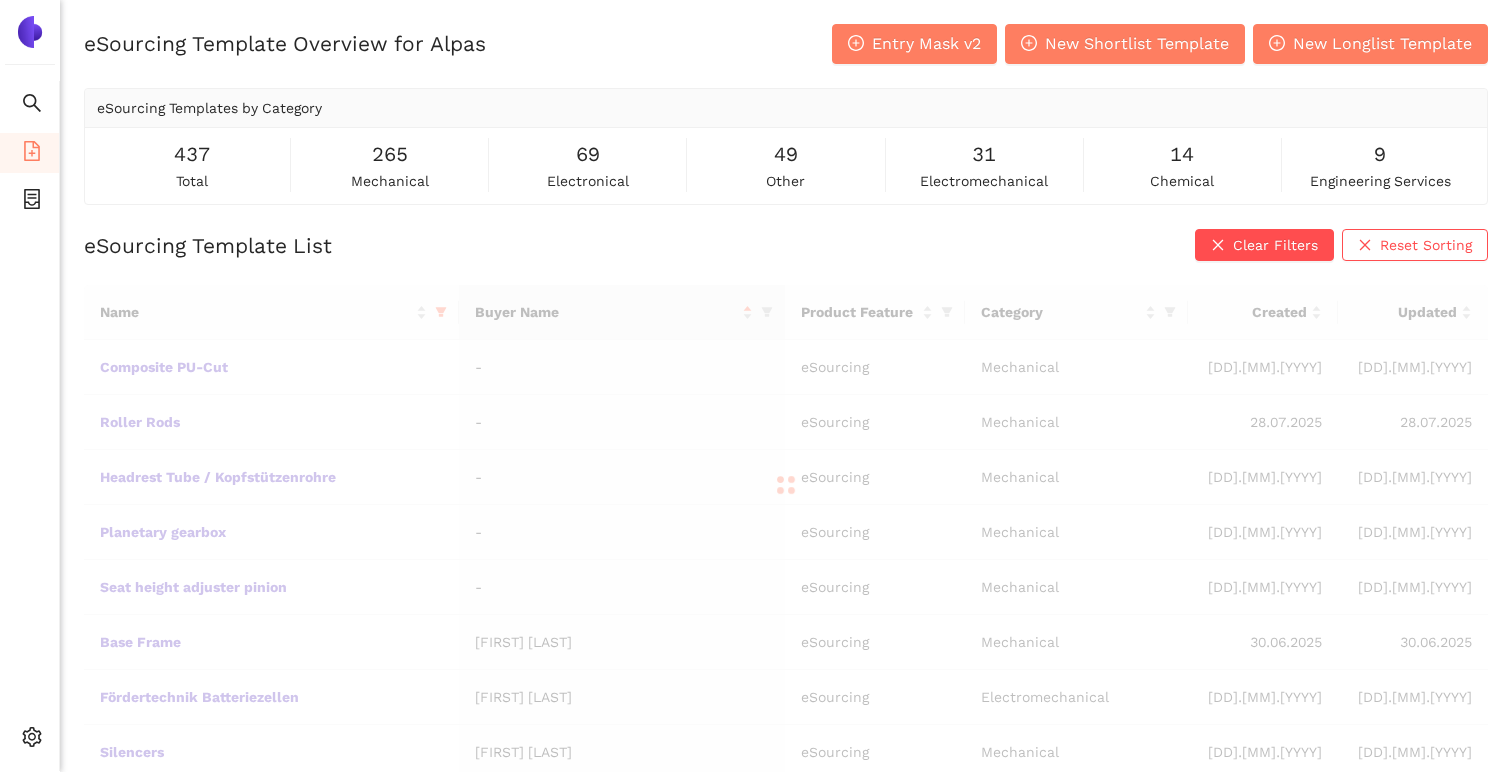 scroll, scrollTop: 182, scrollLeft: 0, axis: vertical 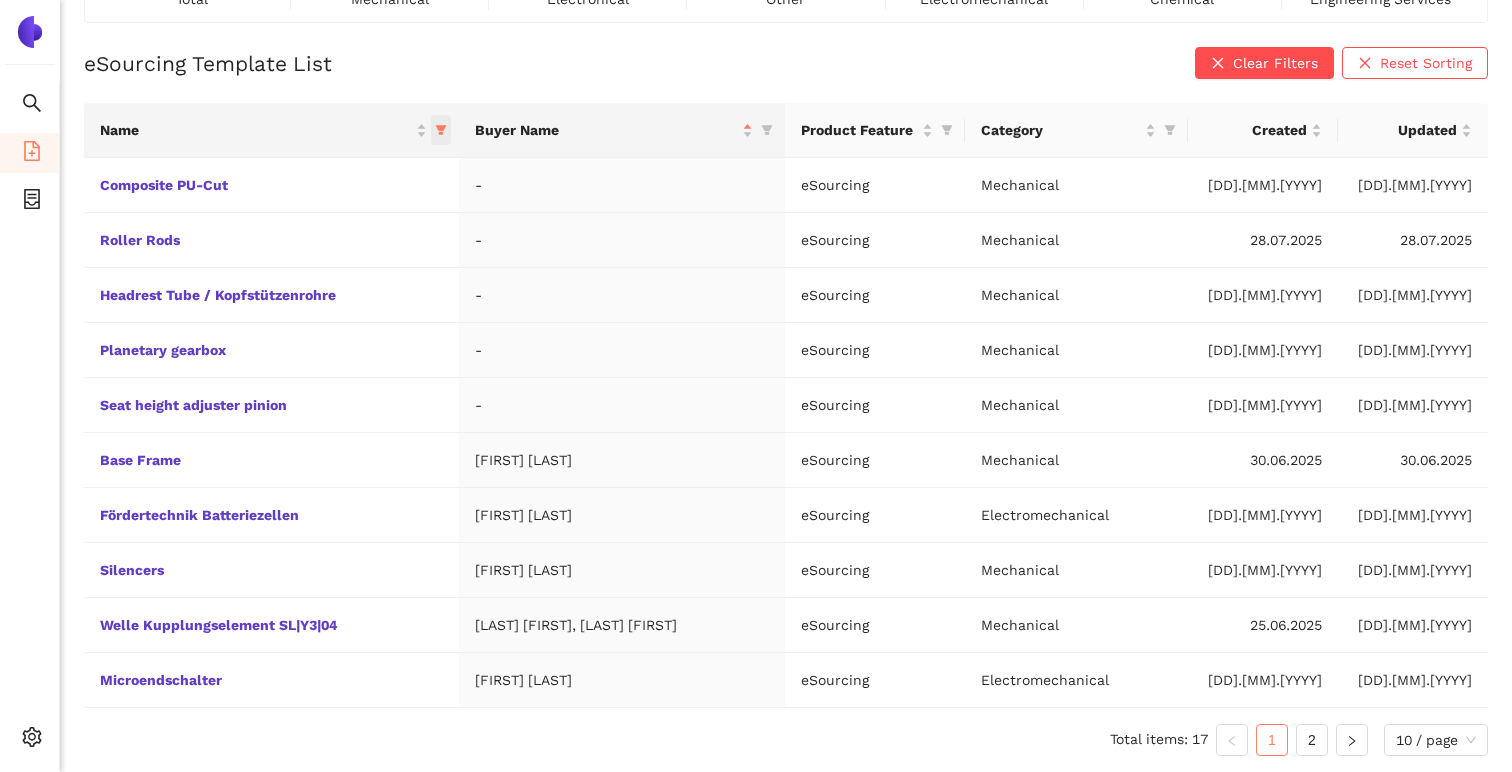 click 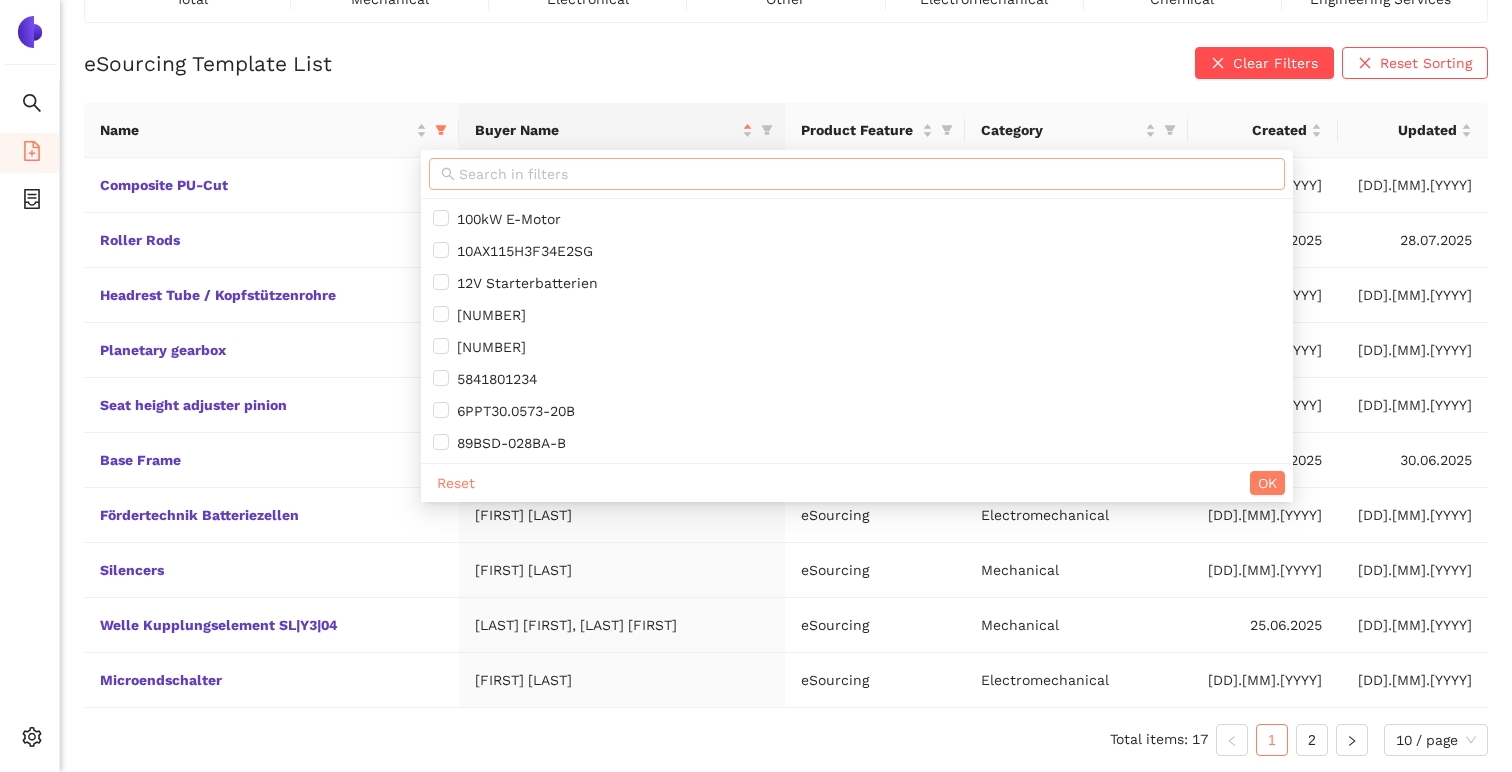 click at bounding box center (866, 174) 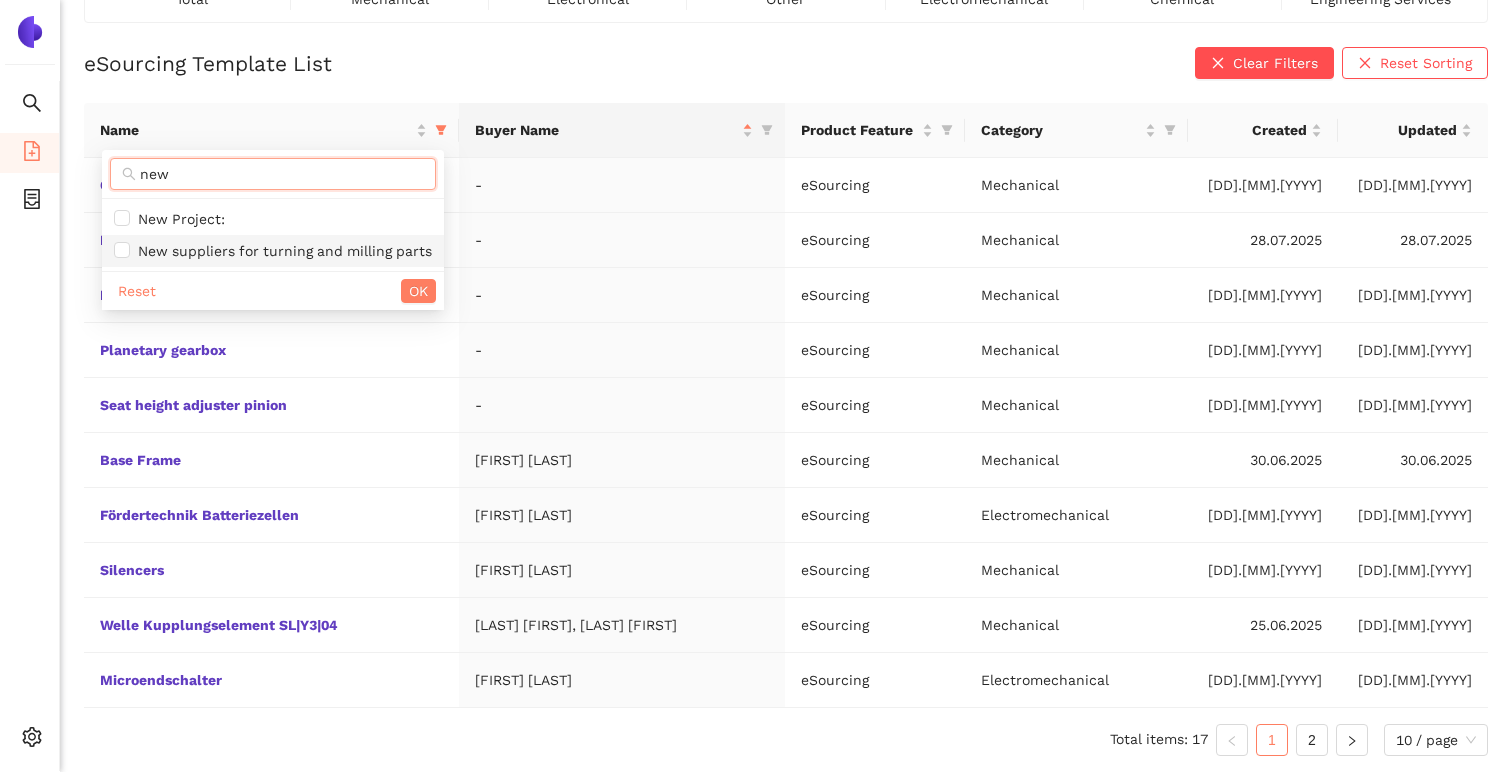 type on "new" 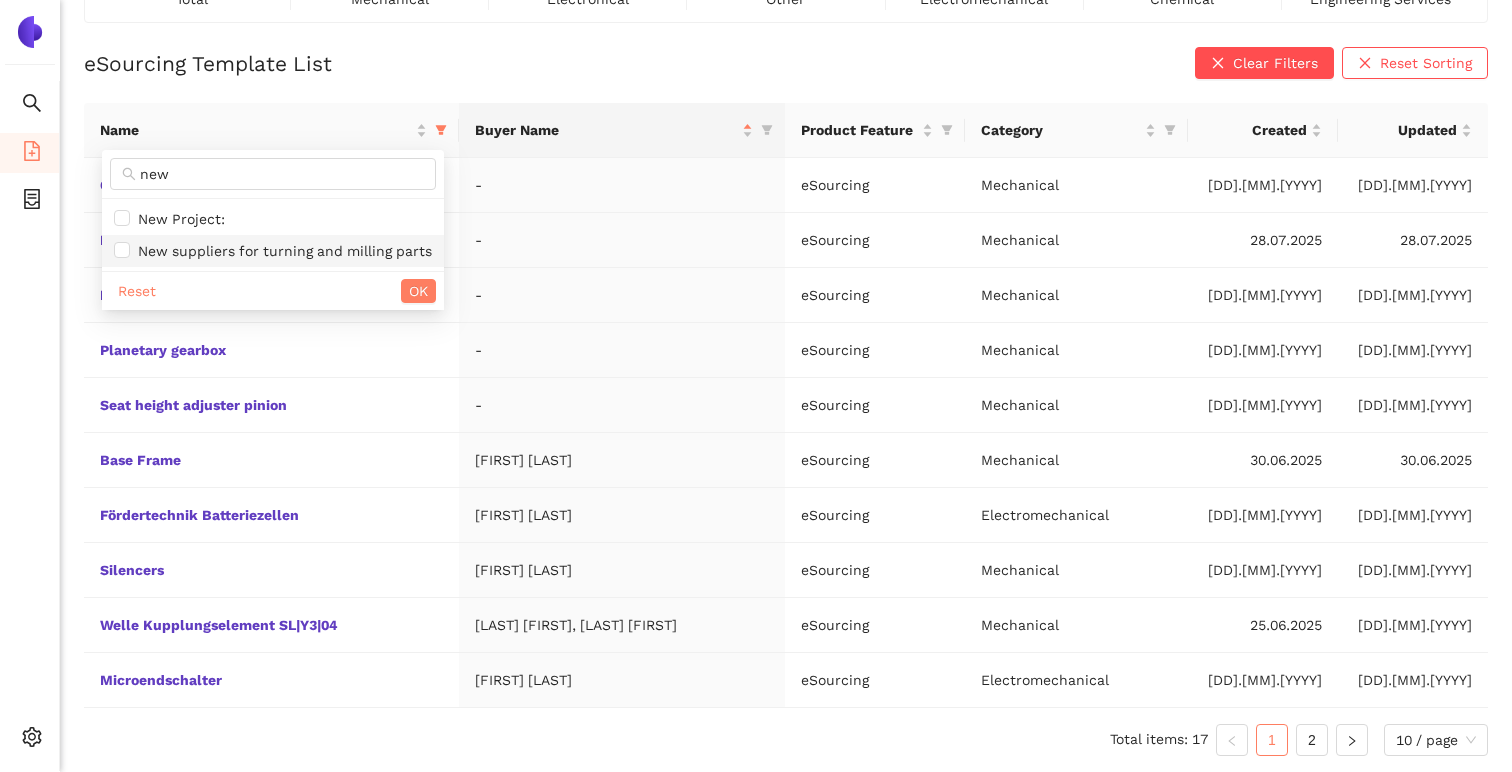 click on "New suppliers for turning and milling parts" at bounding box center [281, 251] 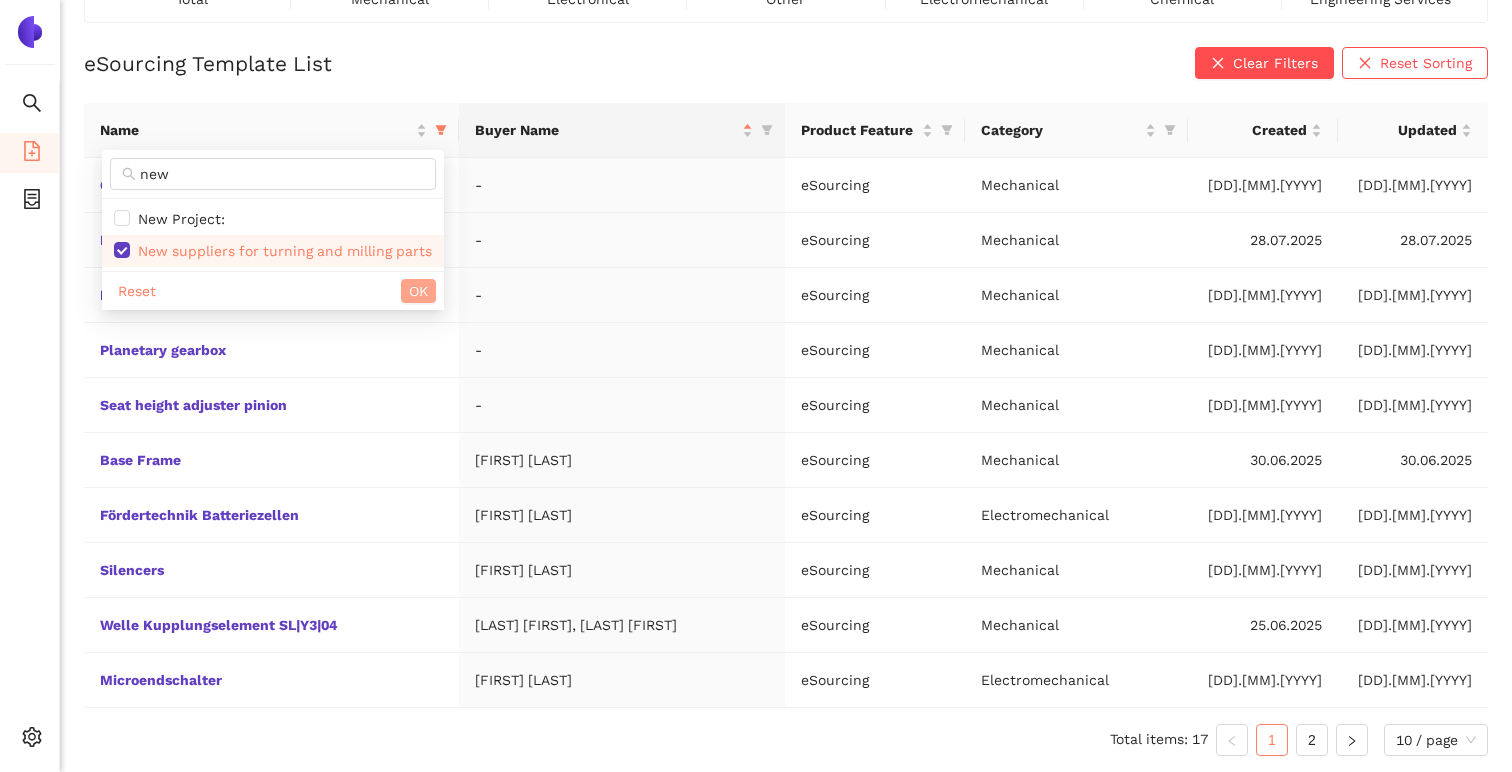 click on "OK" at bounding box center [418, 291] 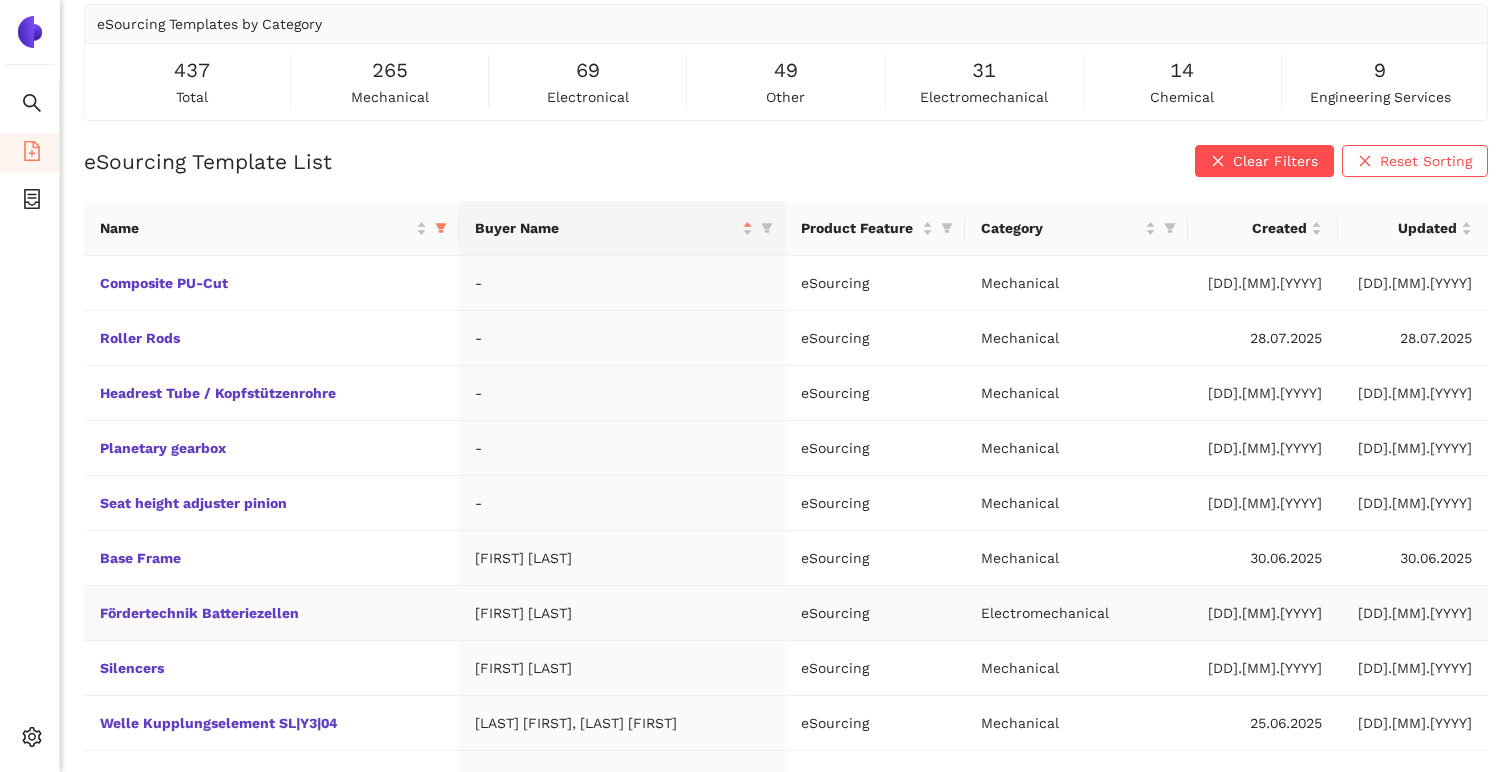 scroll, scrollTop: 182, scrollLeft: 0, axis: vertical 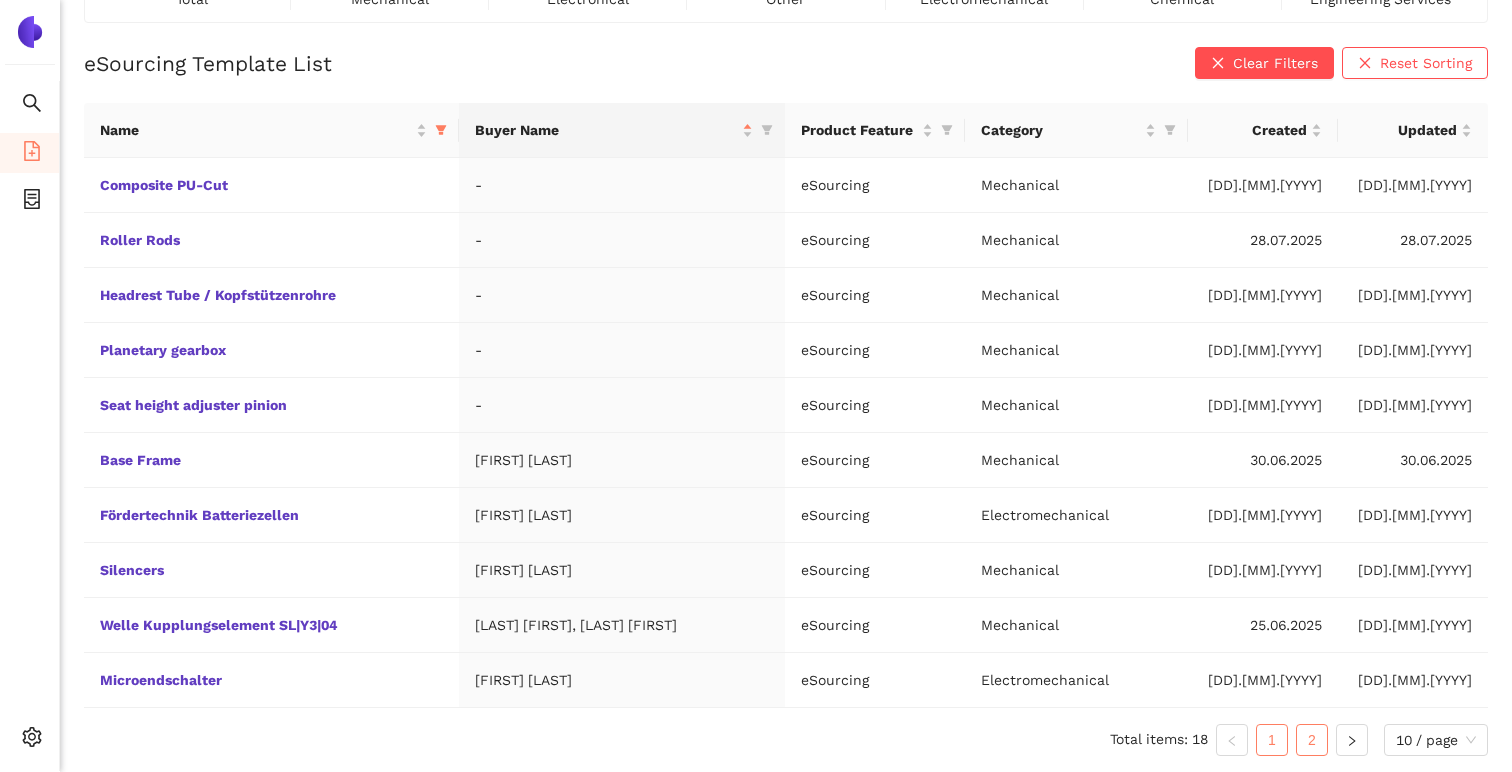 click on "2" at bounding box center (1312, 740) 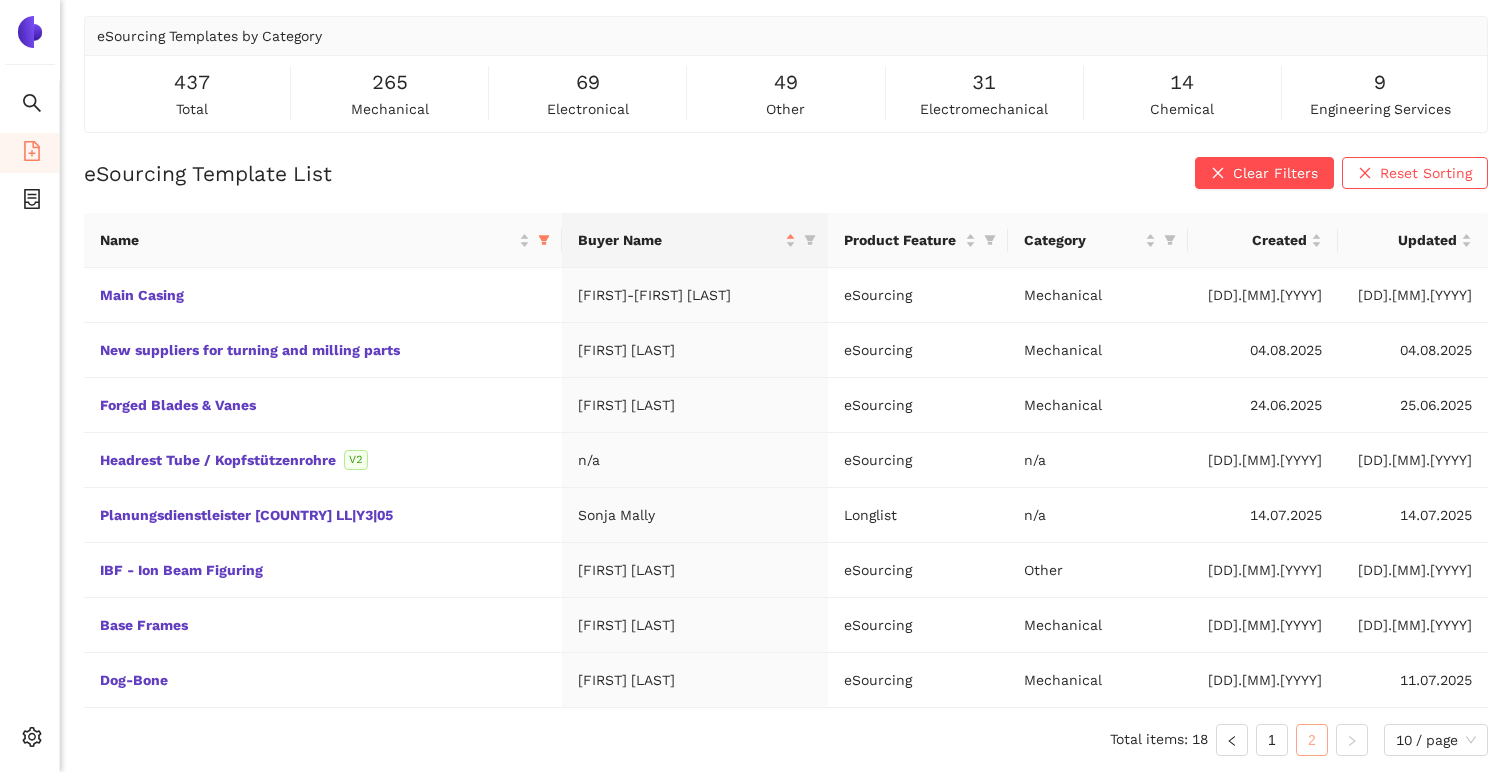 scroll, scrollTop: 72, scrollLeft: 0, axis: vertical 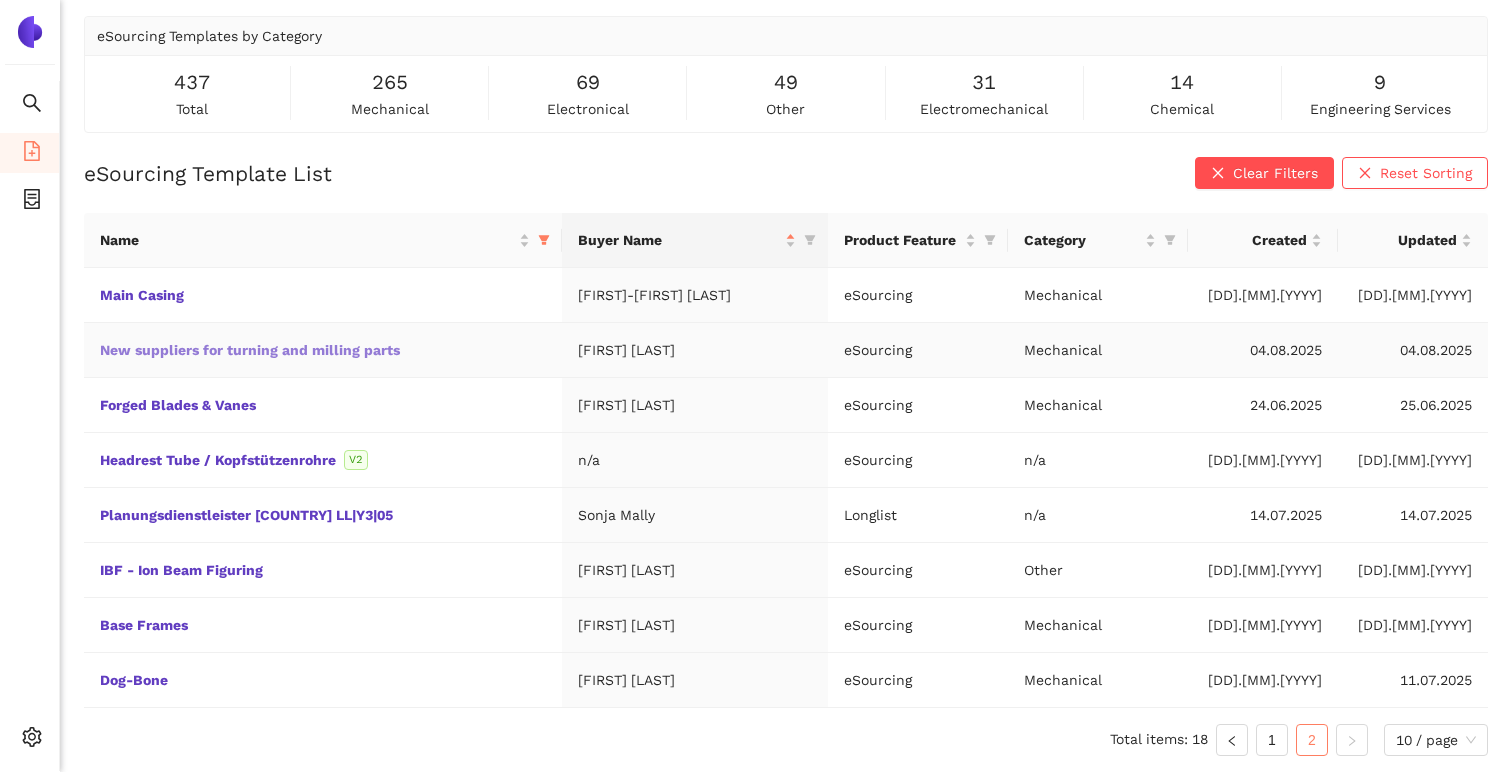 click on "New suppliers for turning and milling parts" at bounding box center [0, 0] 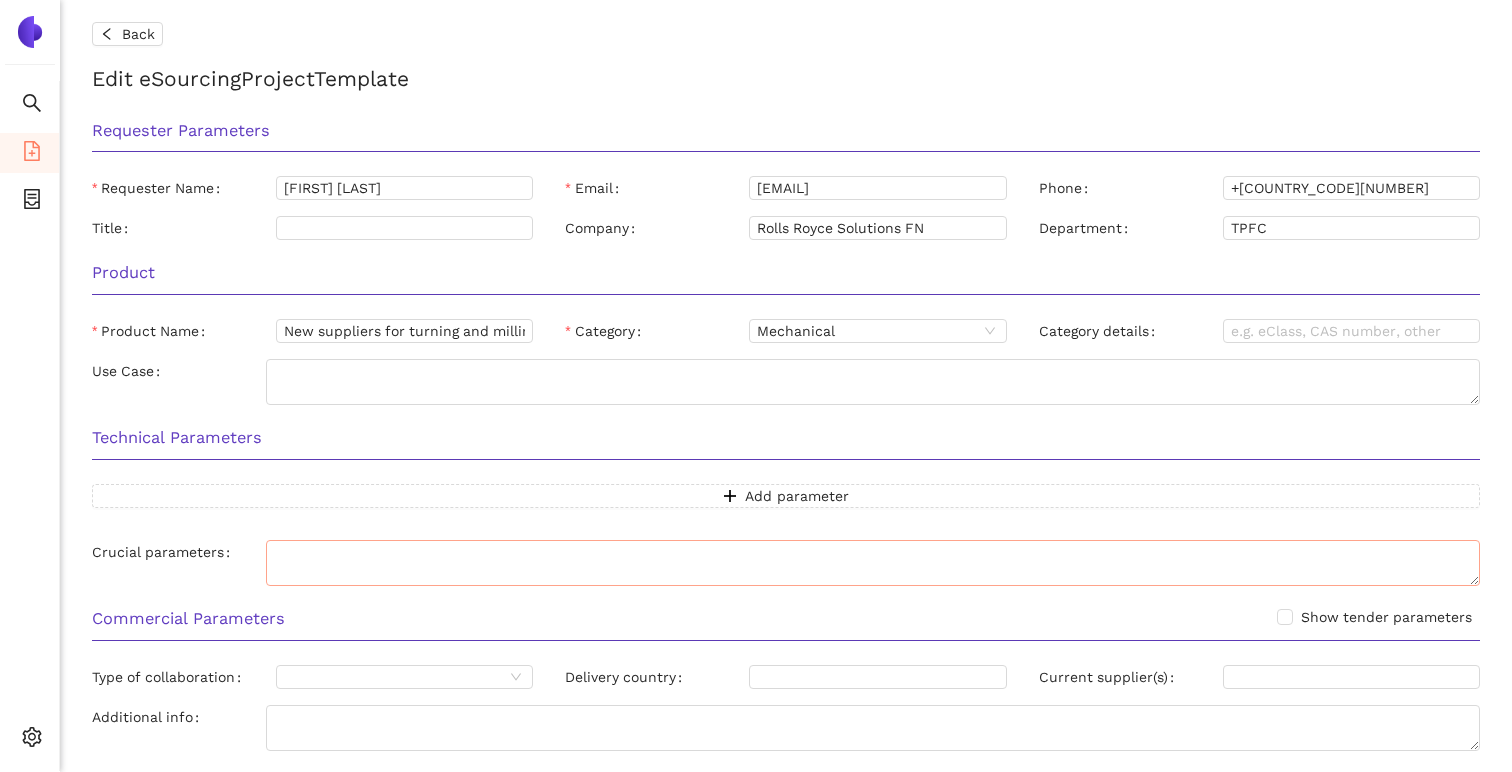 scroll, scrollTop: 0, scrollLeft: 0, axis: both 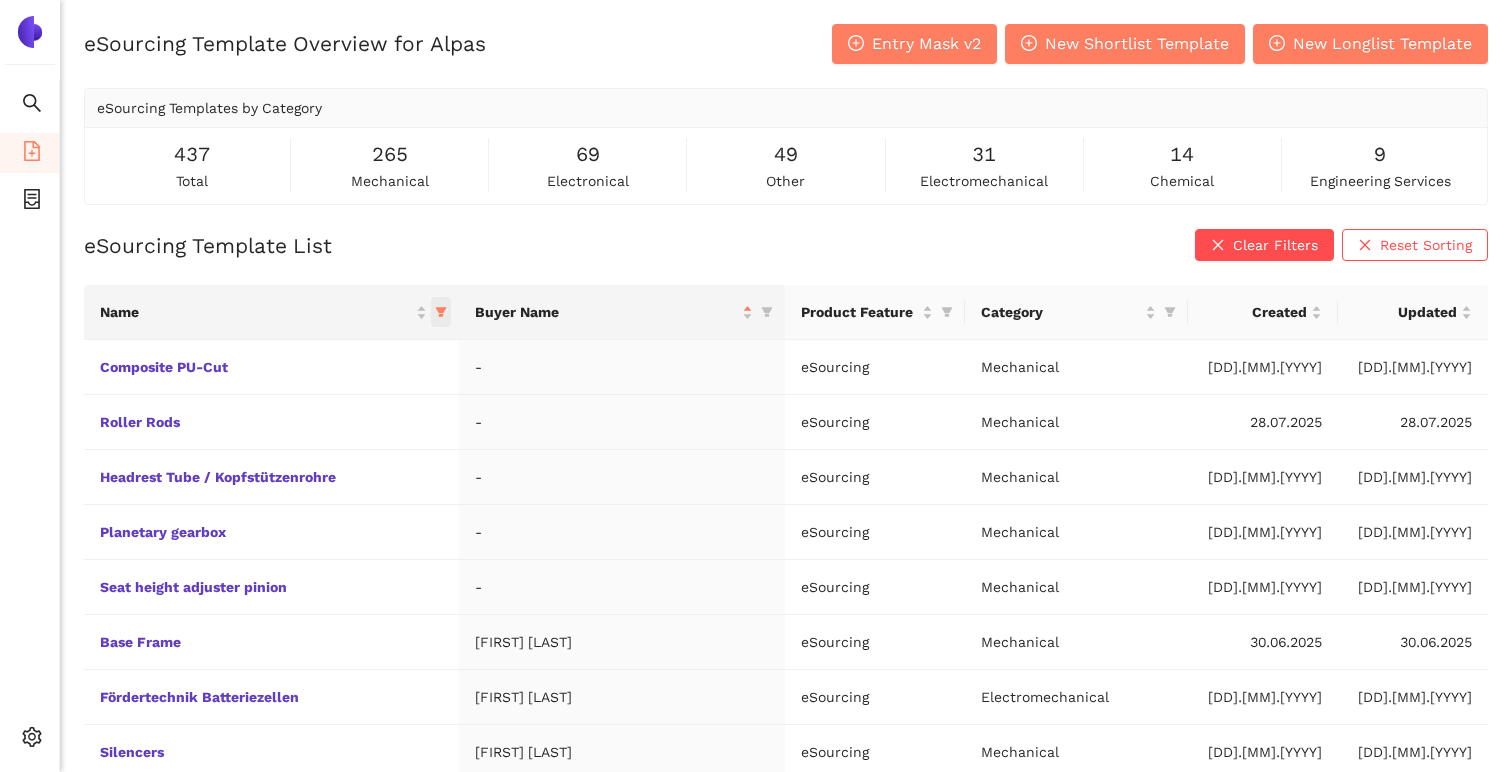 click 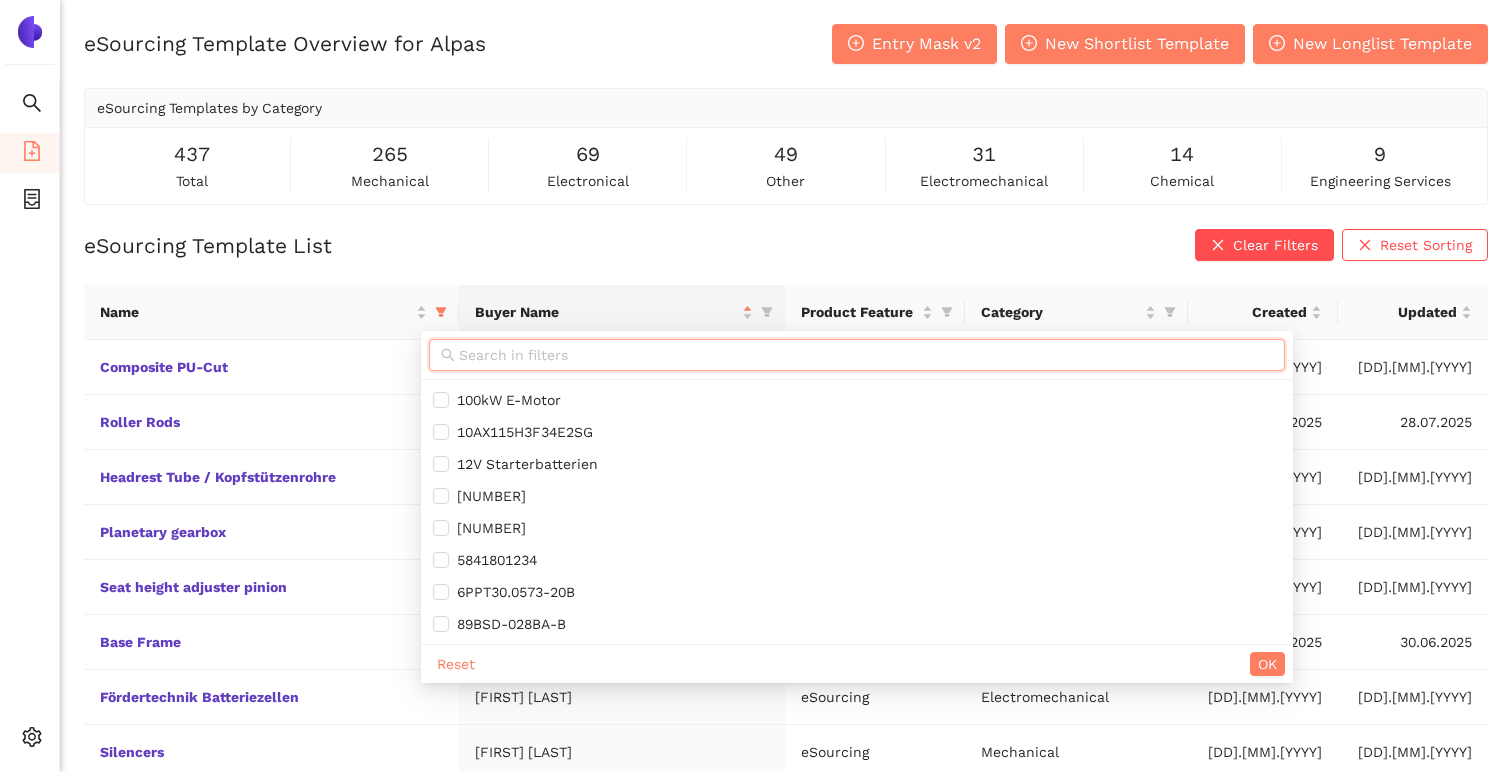 click at bounding box center [866, 355] 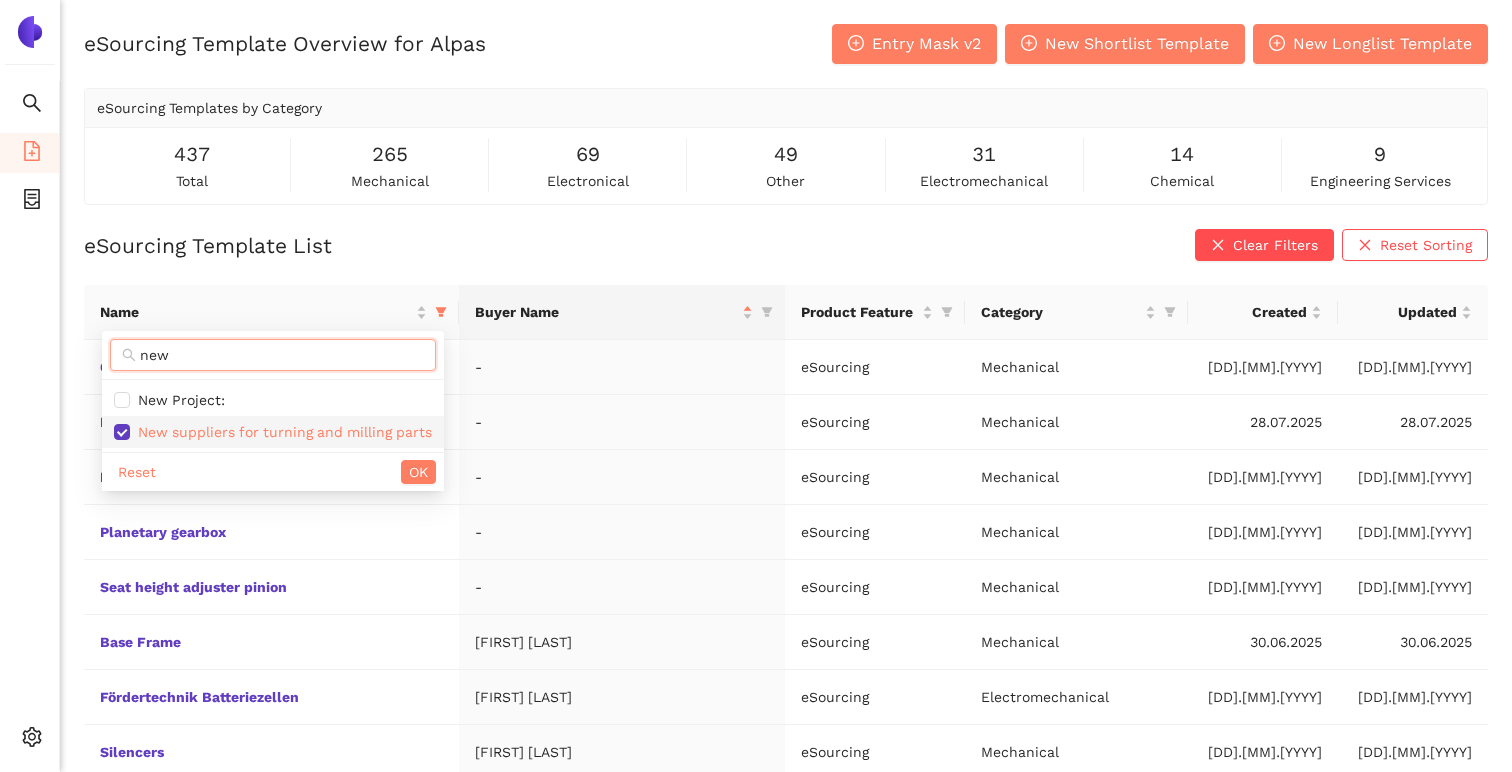 type on "new" 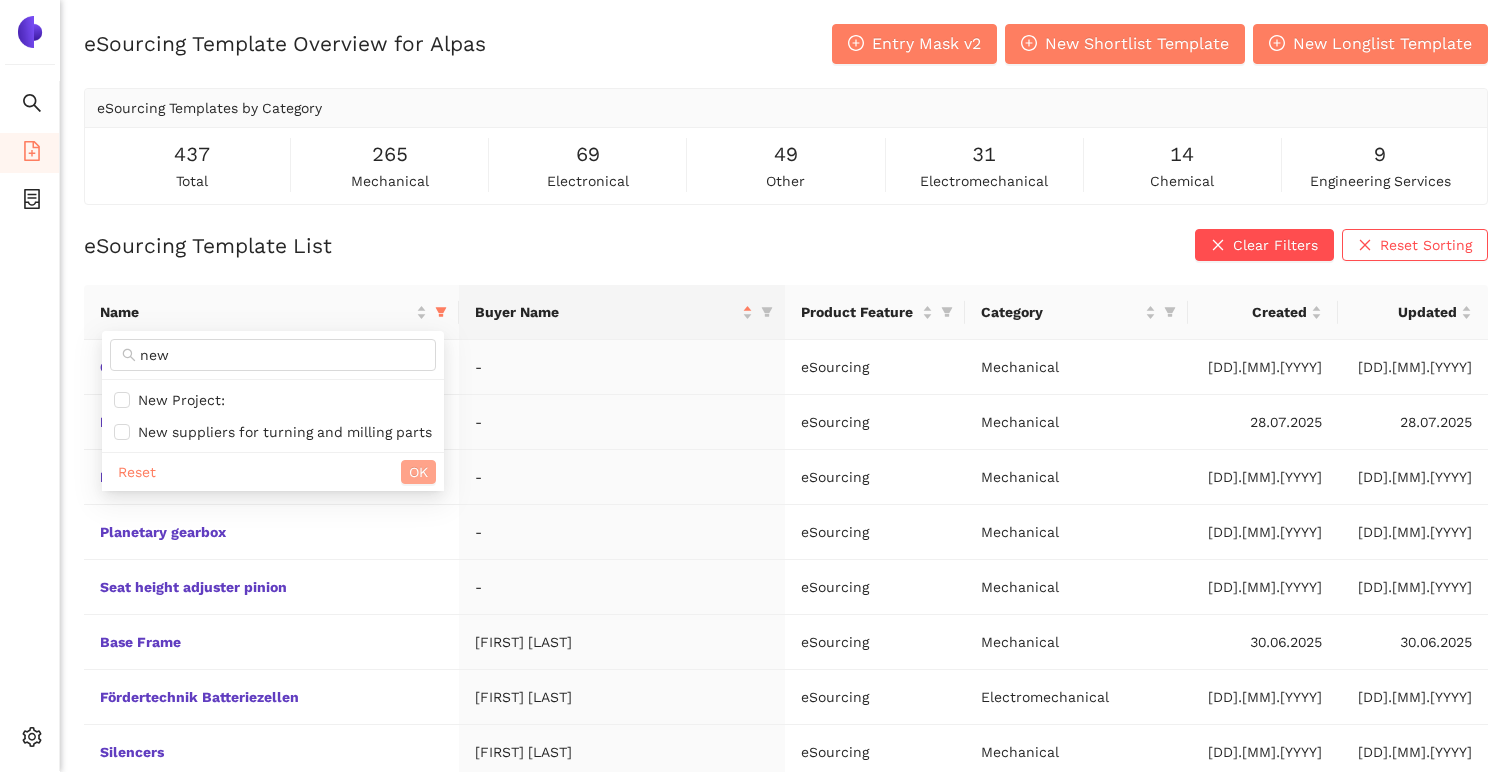 click on "OK" at bounding box center (418, 472) 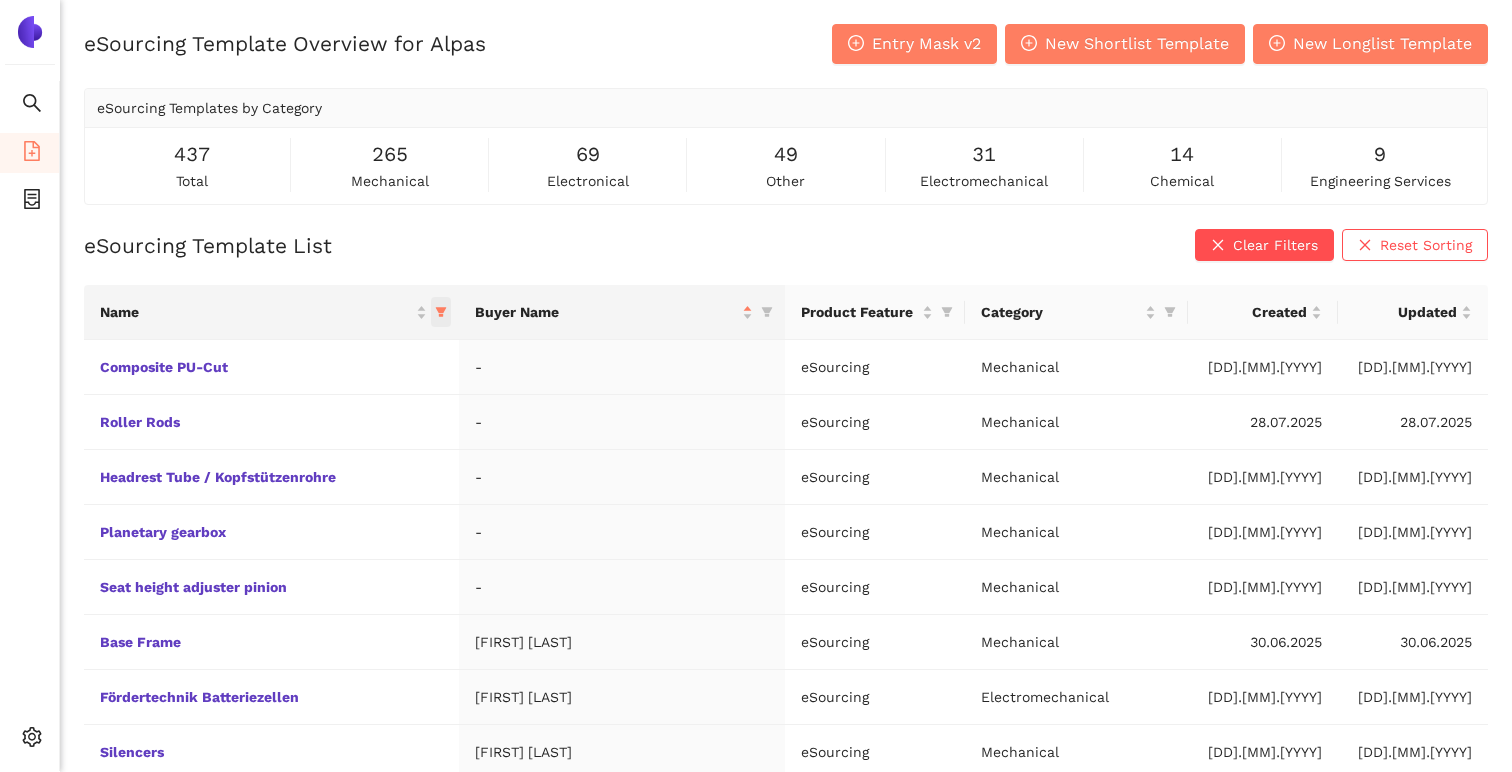 click 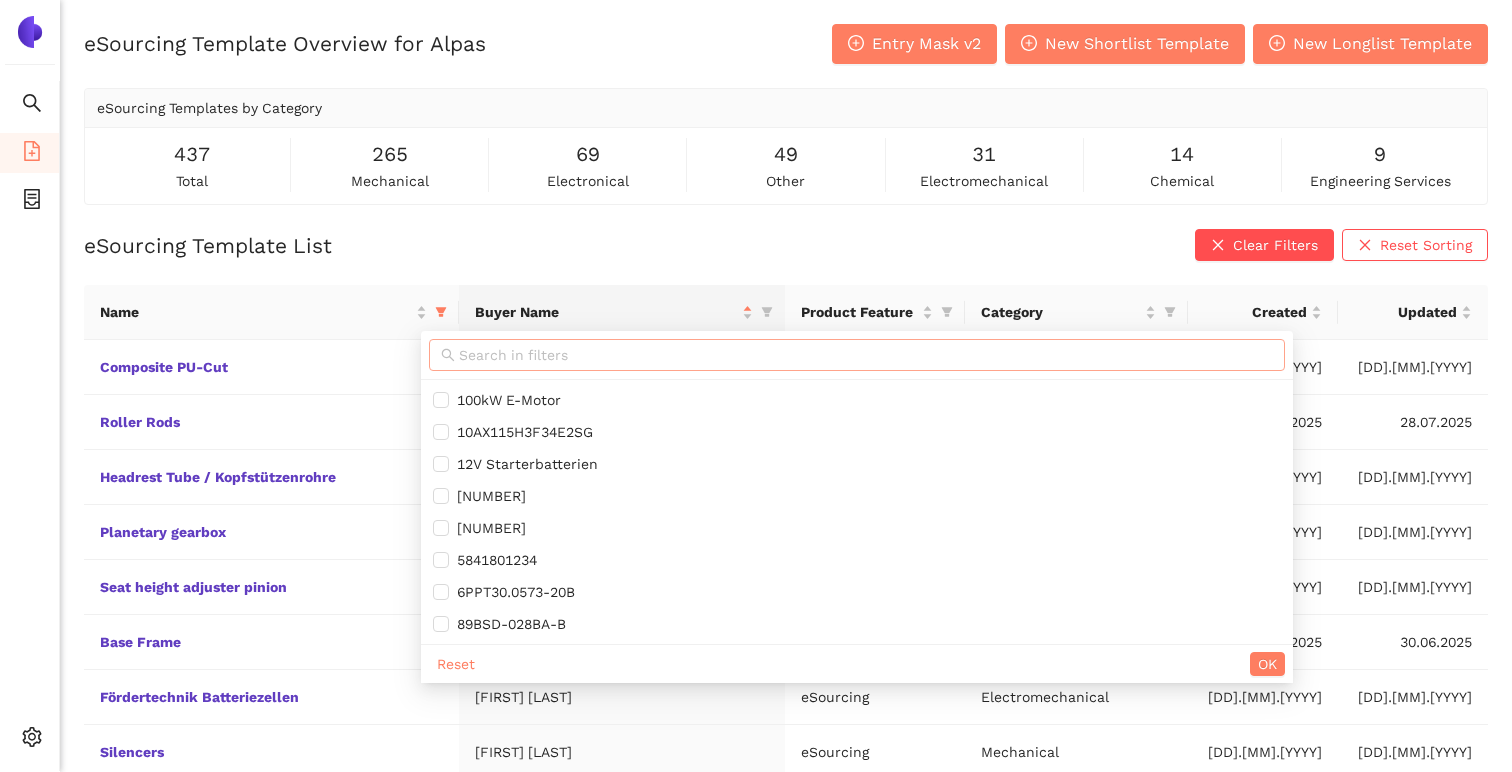 click at bounding box center (866, 355) 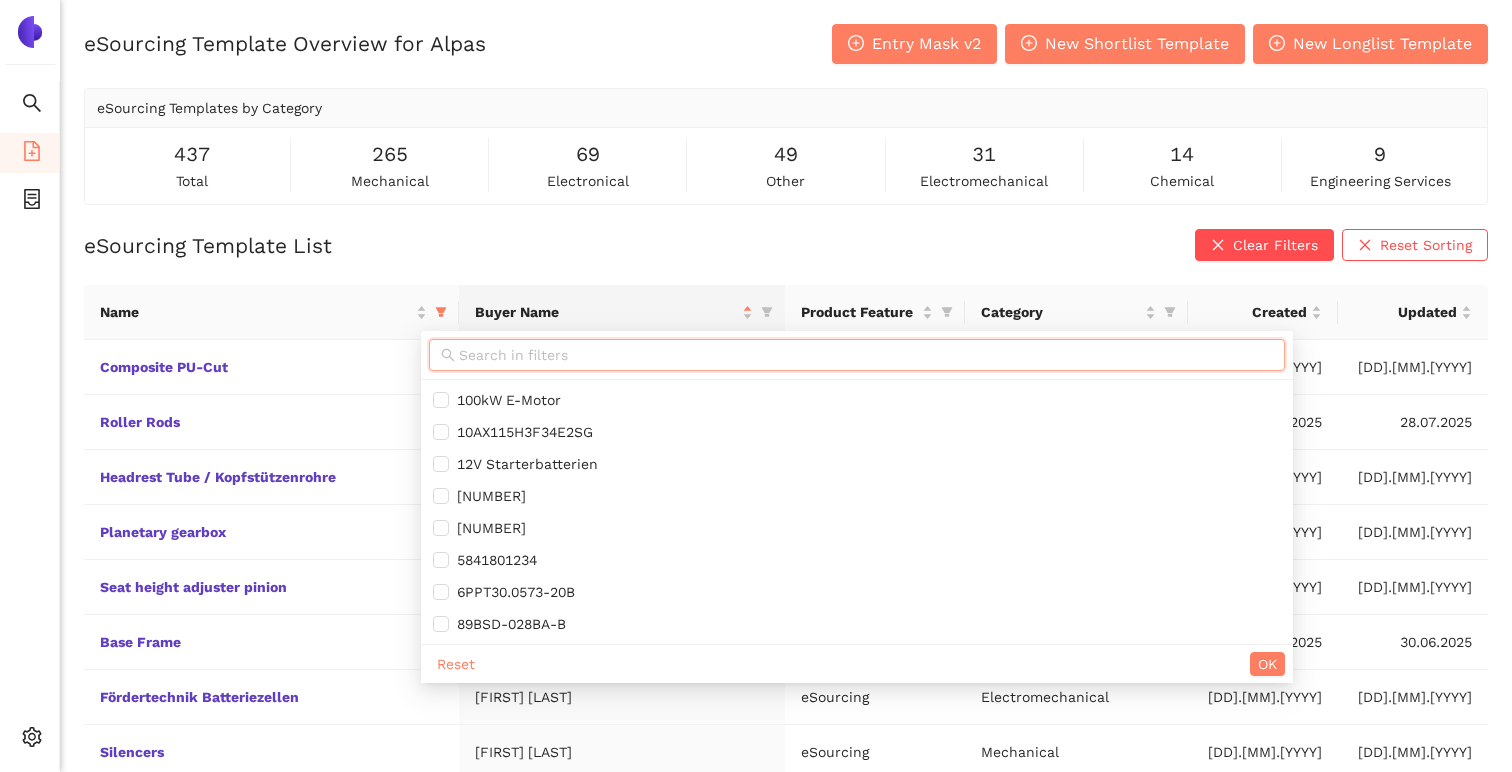 paste on "New suppliers for turning and milling parts" 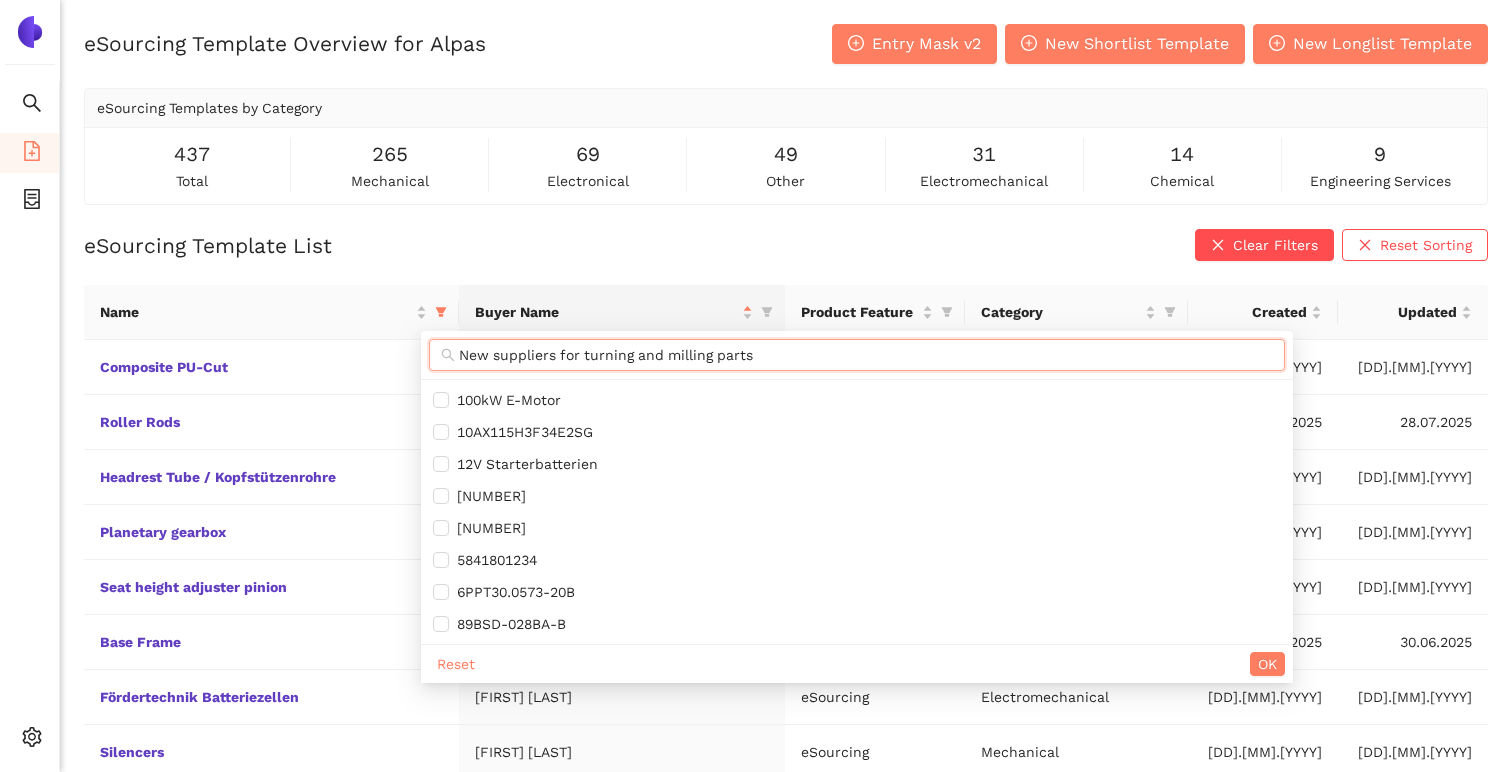 scroll, scrollTop: 0, scrollLeft: 9, axis: horizontal 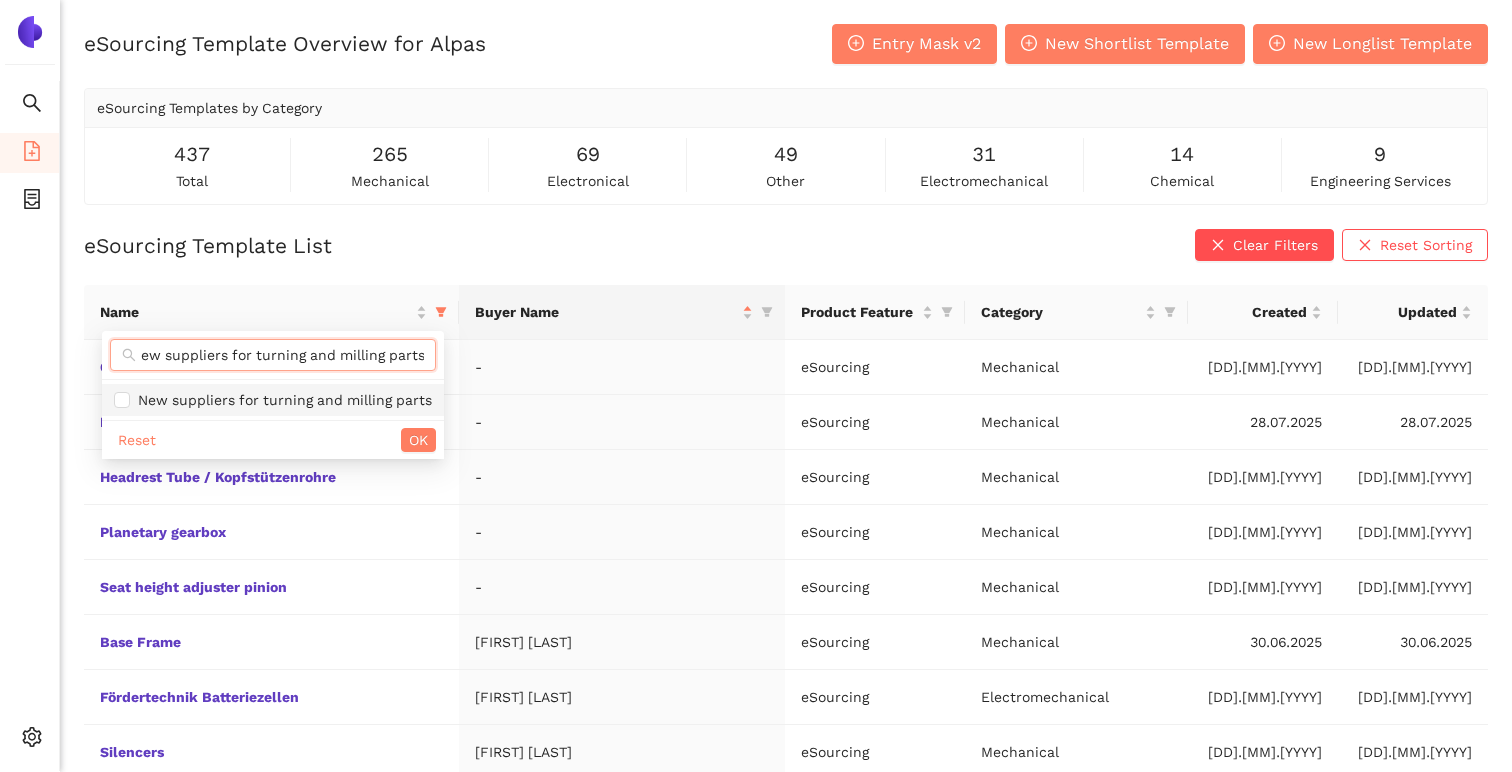 type on "New suppliers for turning and milling parts" 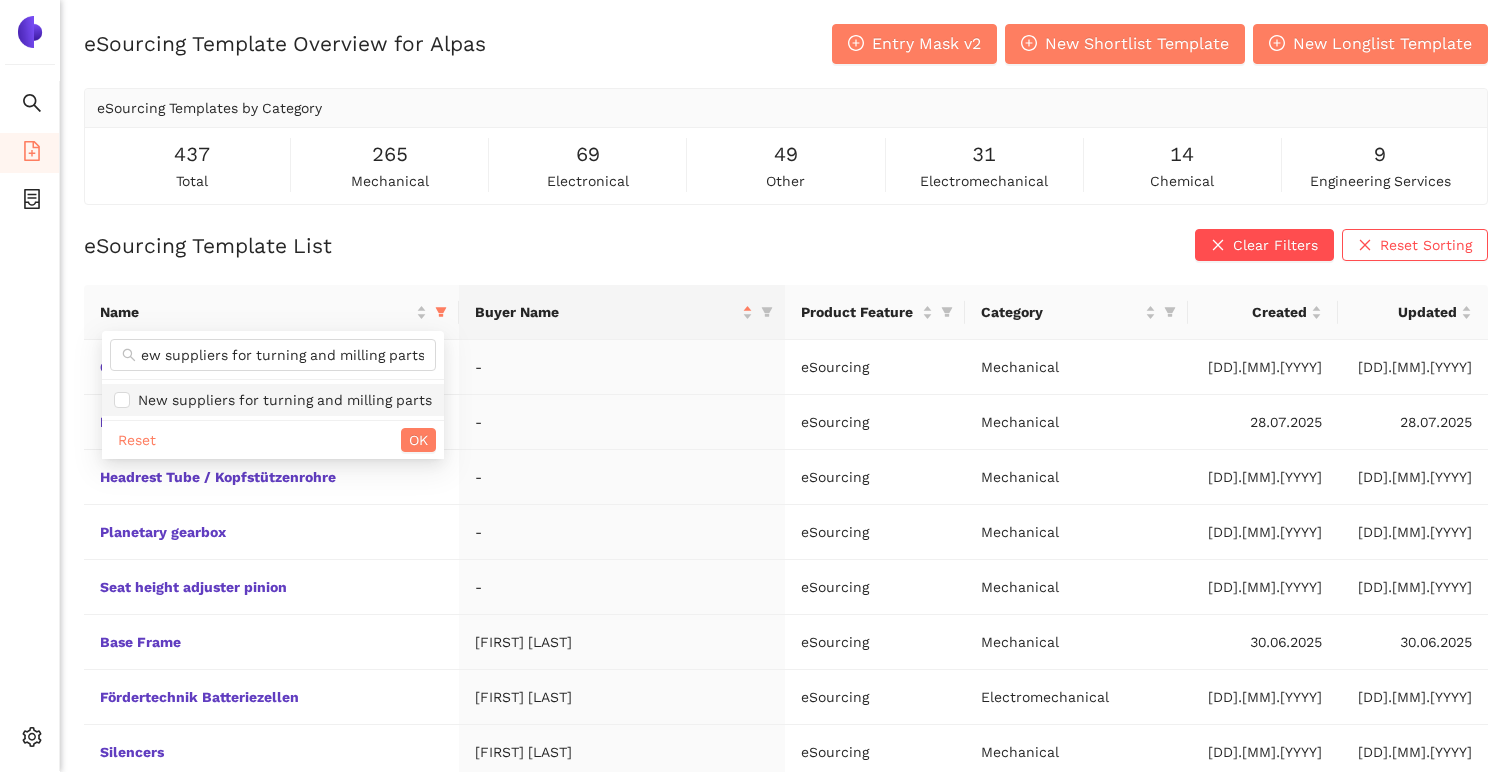 scroll, scrollTop: 0, scrollLeft: 0, axis: both 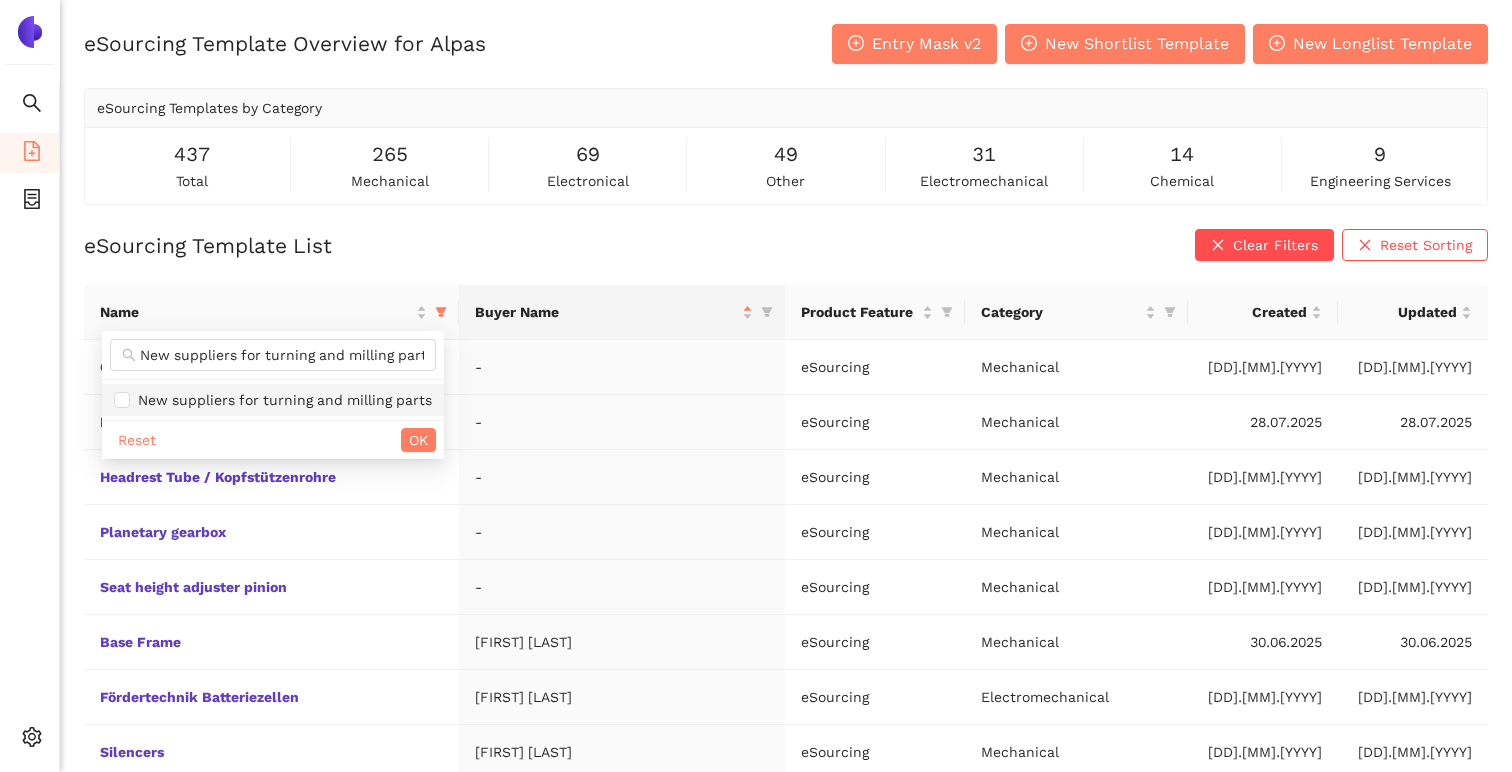 click on "New suppliers for turning and milling parts" at bounding box center [281, 400] 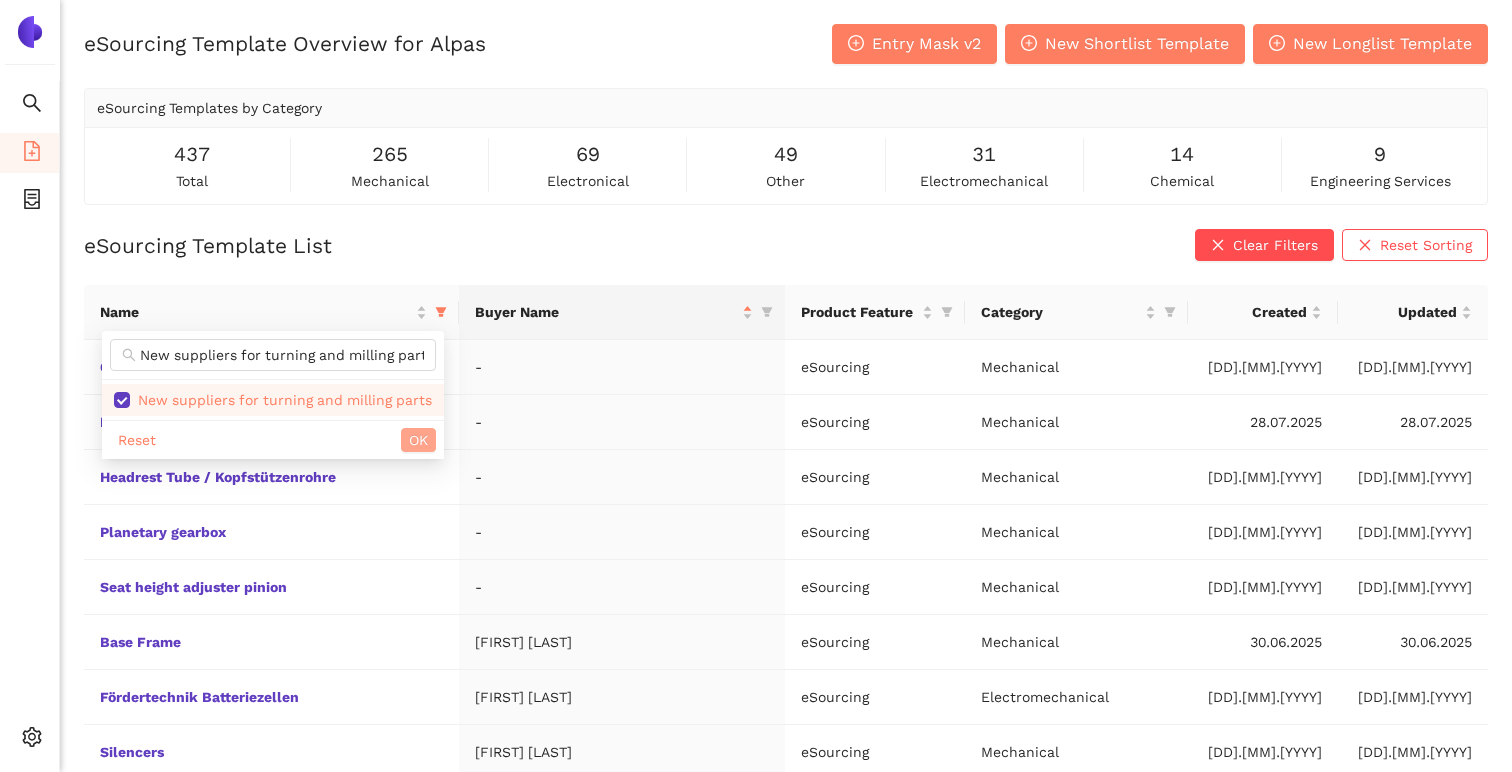 click on "OK" at bounding box center [418, 440] 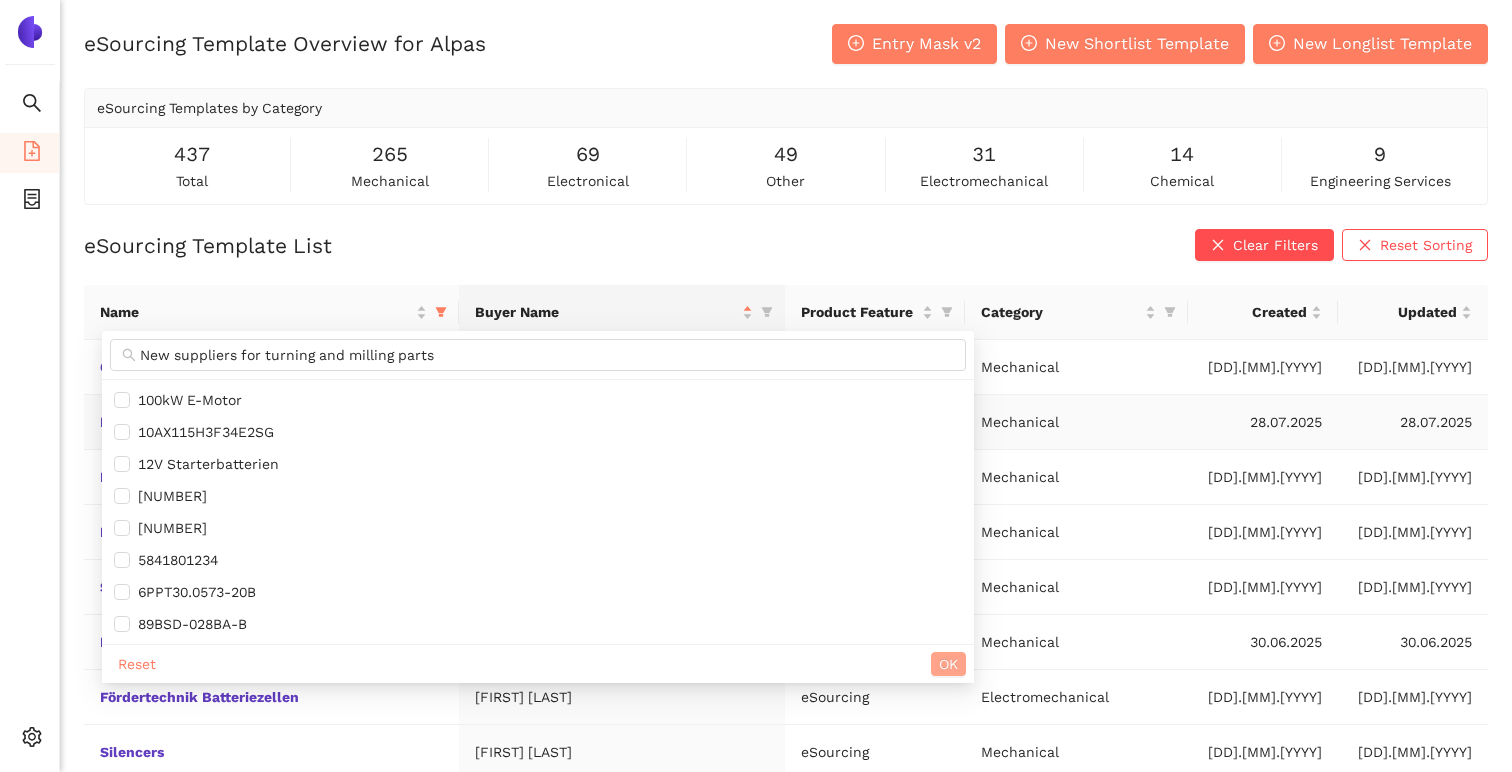 type 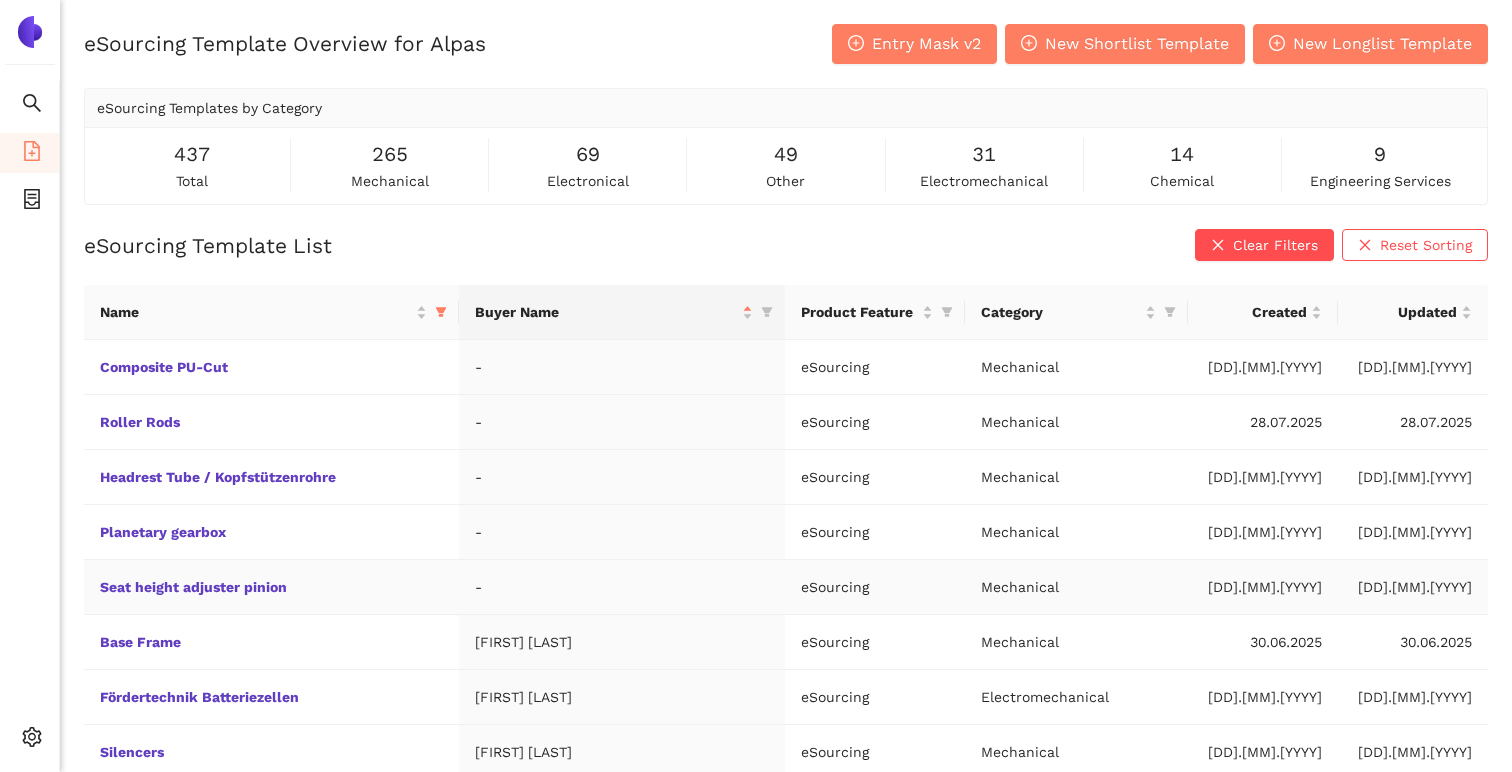 scroll, scrollTop: 182, scrollLeft: 0, axis: vertical 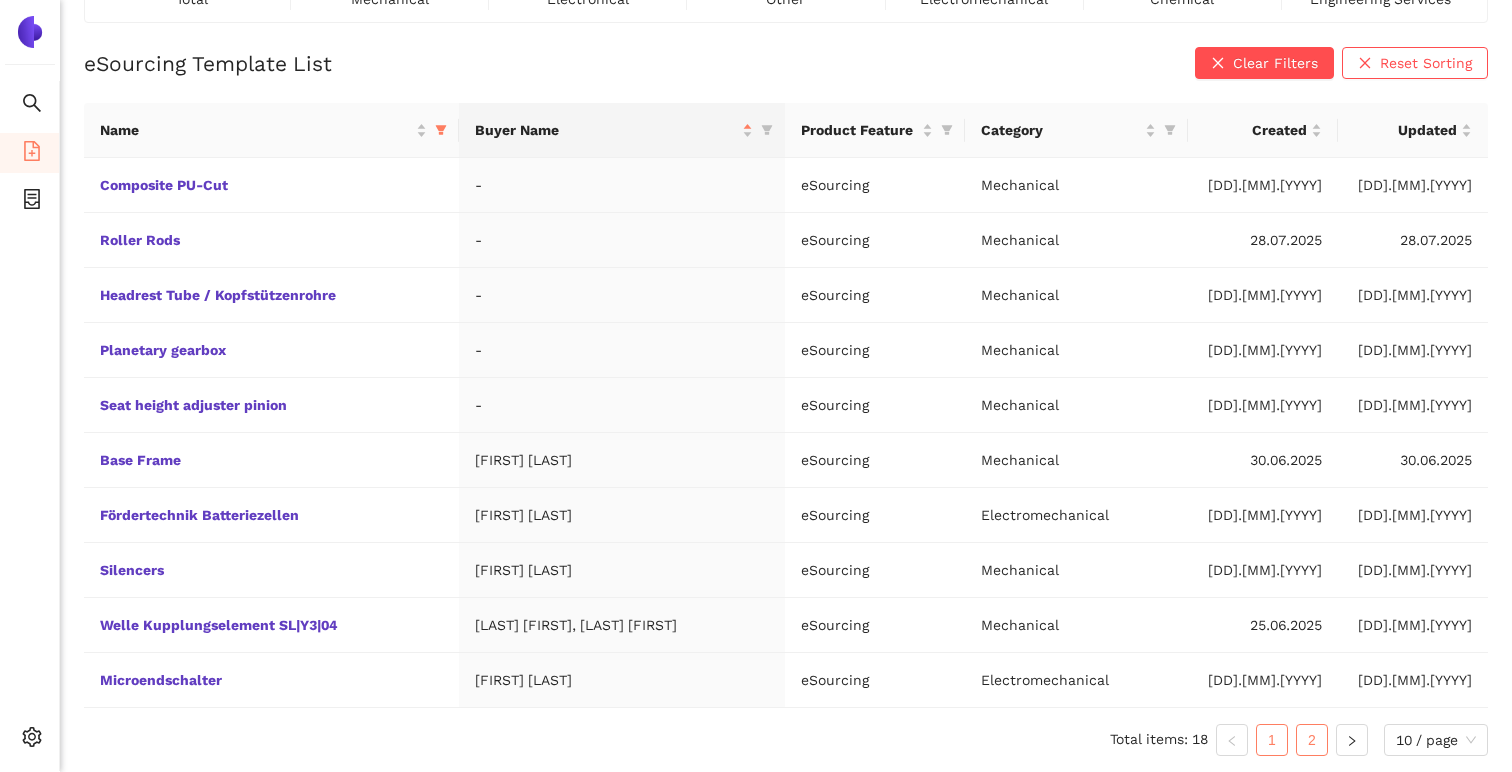 click on "2" at bounding box center (1312, 740) 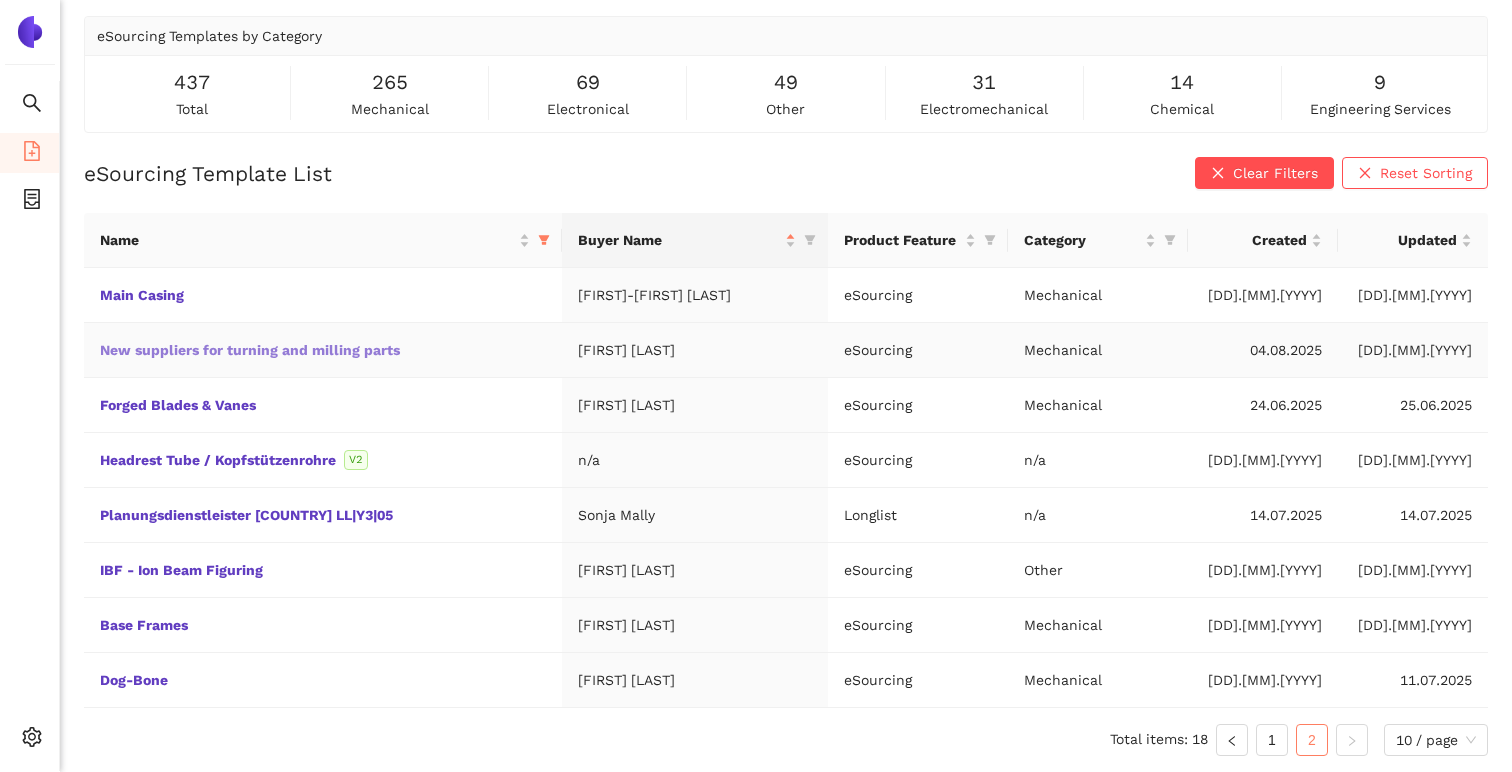 click on "New suppliers for turning and milling parts" at bounding box center (0, 0) 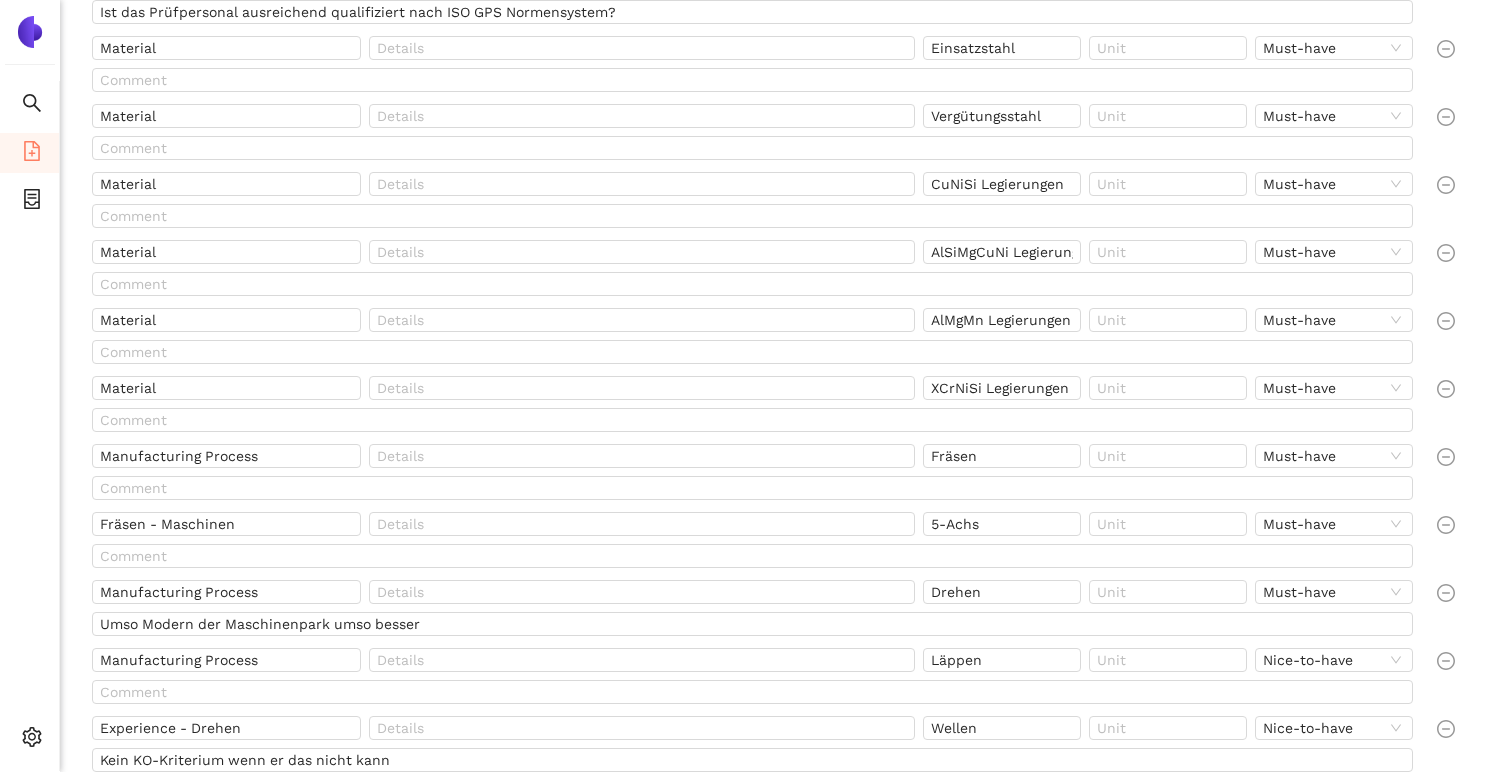 scroll, scrollTop: 2162, scrollLeft: 0, axis: vertical 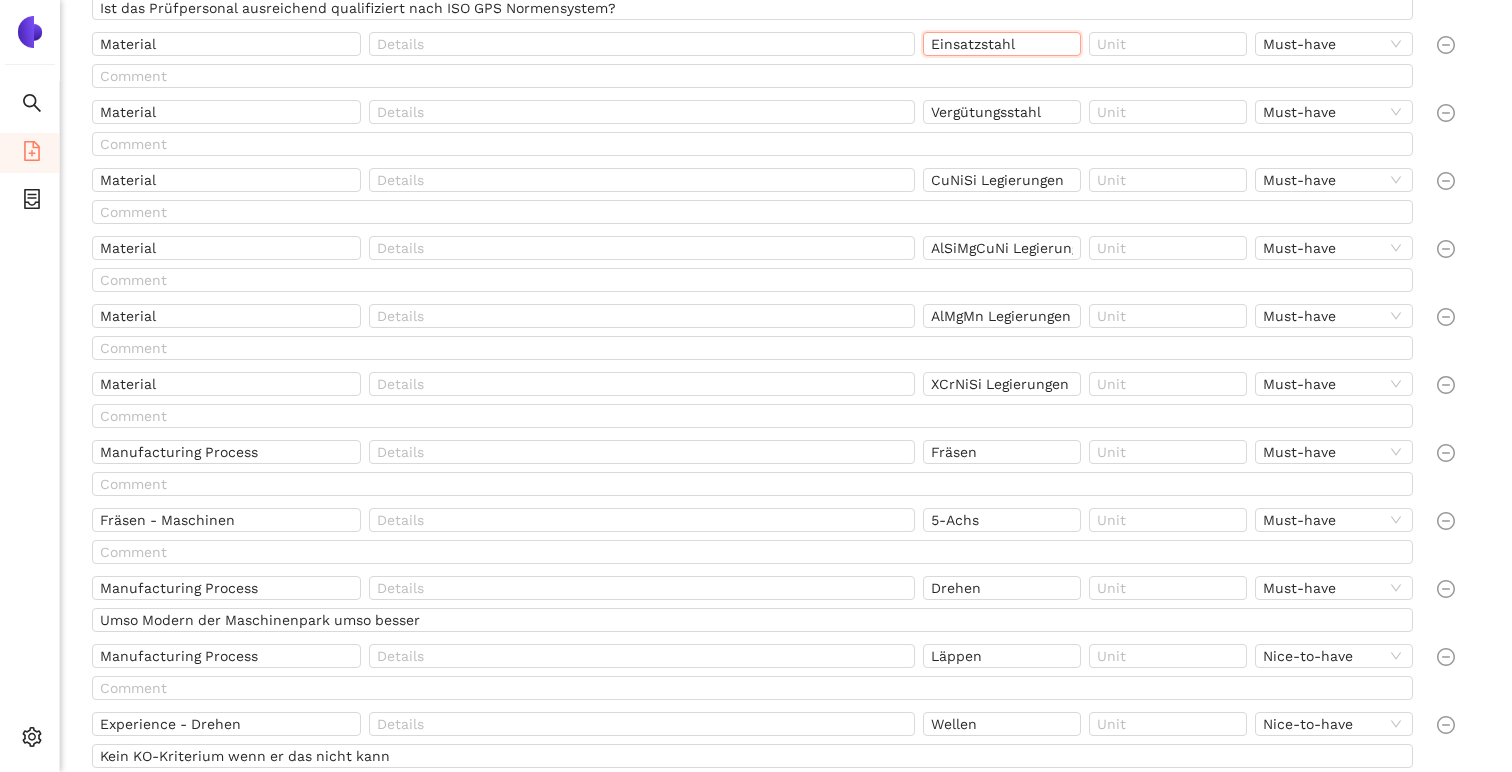 click on "Einsatzstahl" at bounding box center (1002, 44) 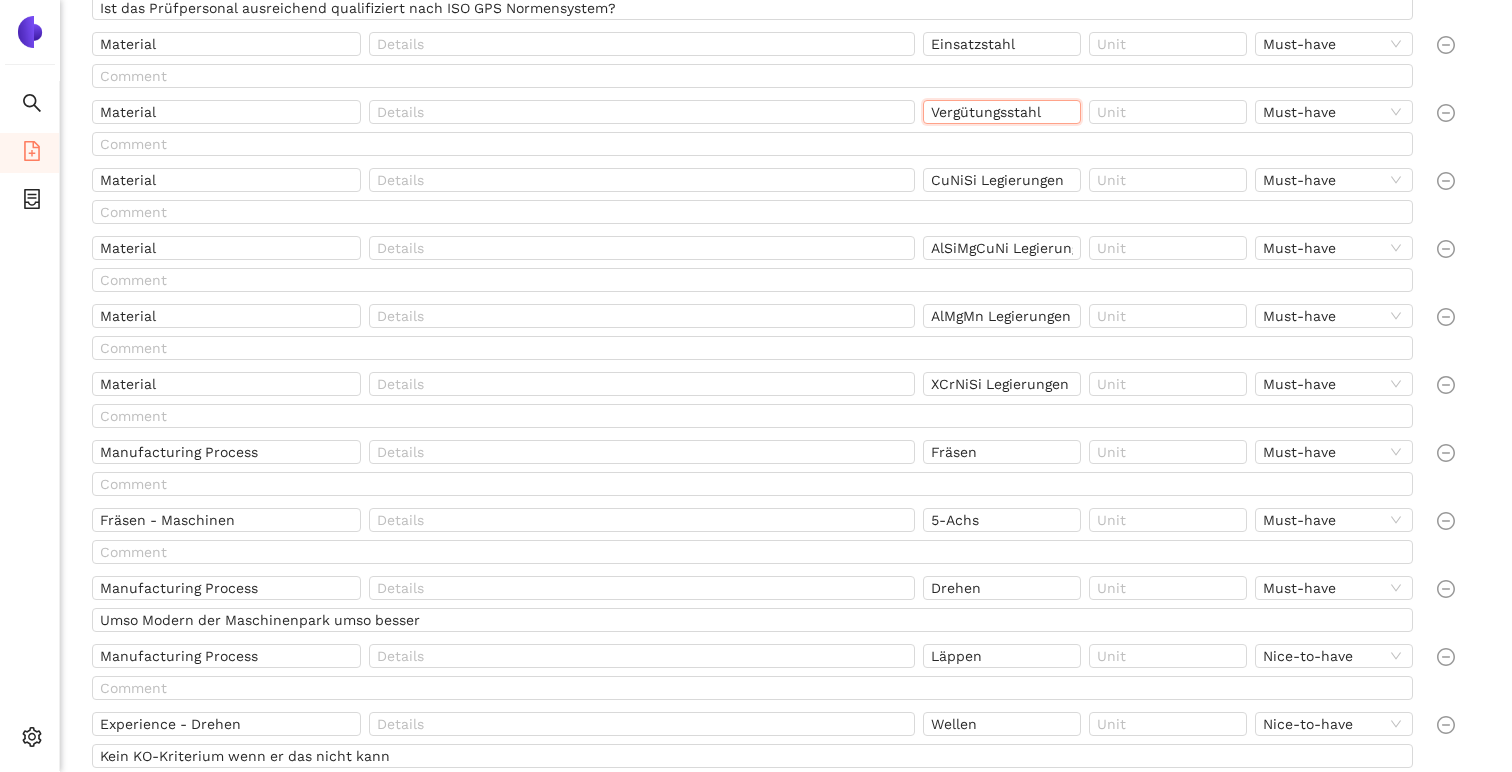 click on "Vergütungsstahl" at bounding box center [1002, 112] 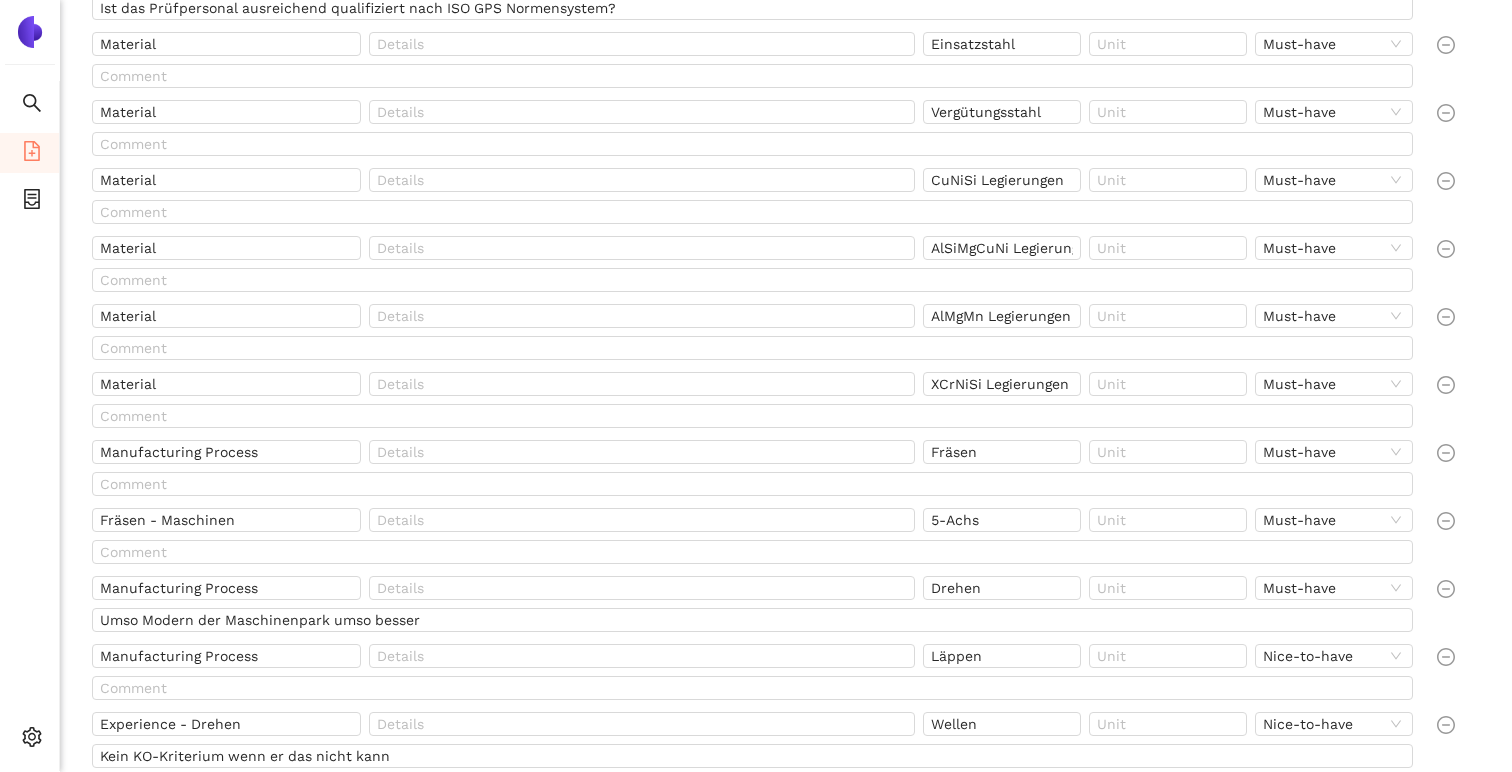 click on "CuNiSi Legierungen" at bounding box center (1006, 184) 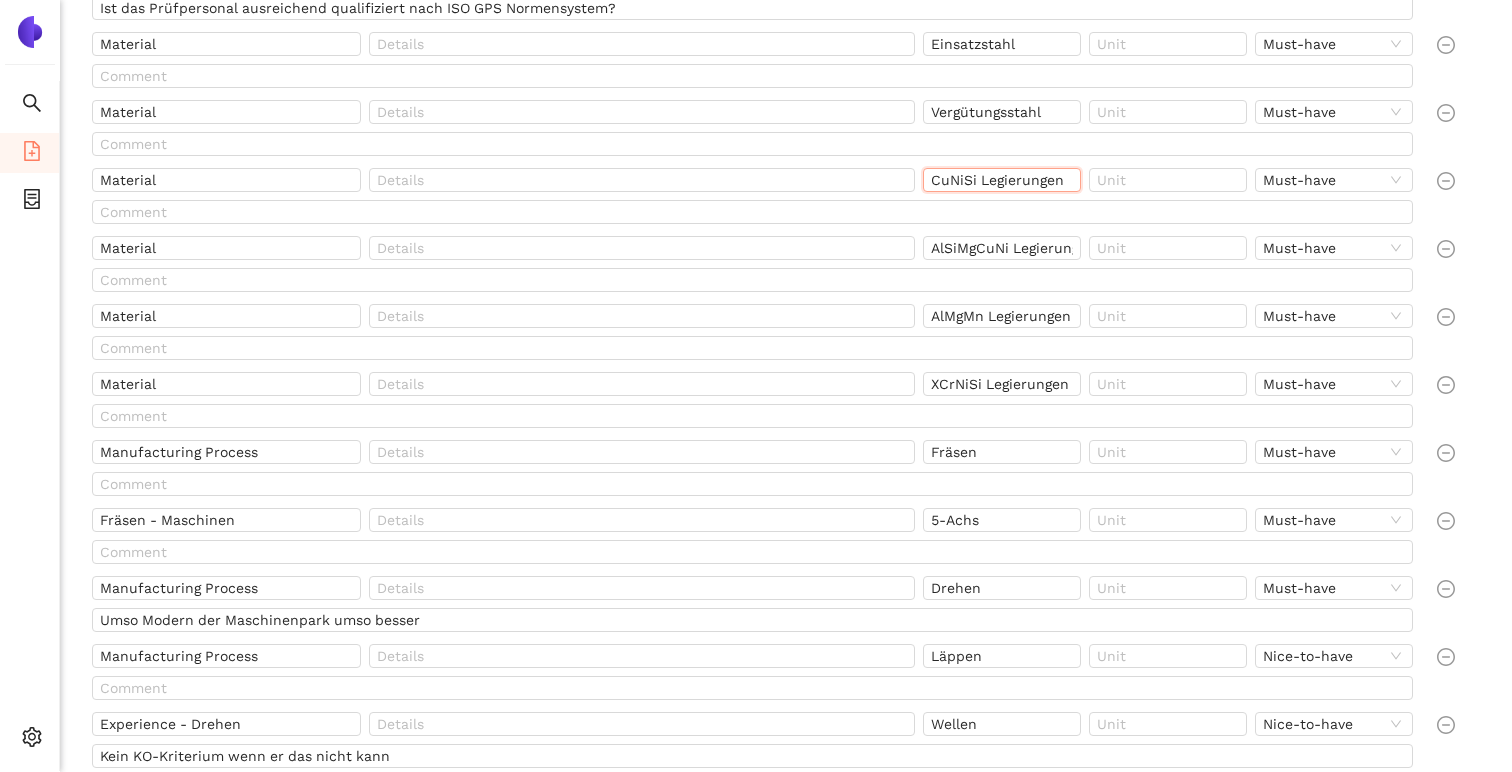 click on "CuNiSi Legierungen" at bounding box center (1002, 180) 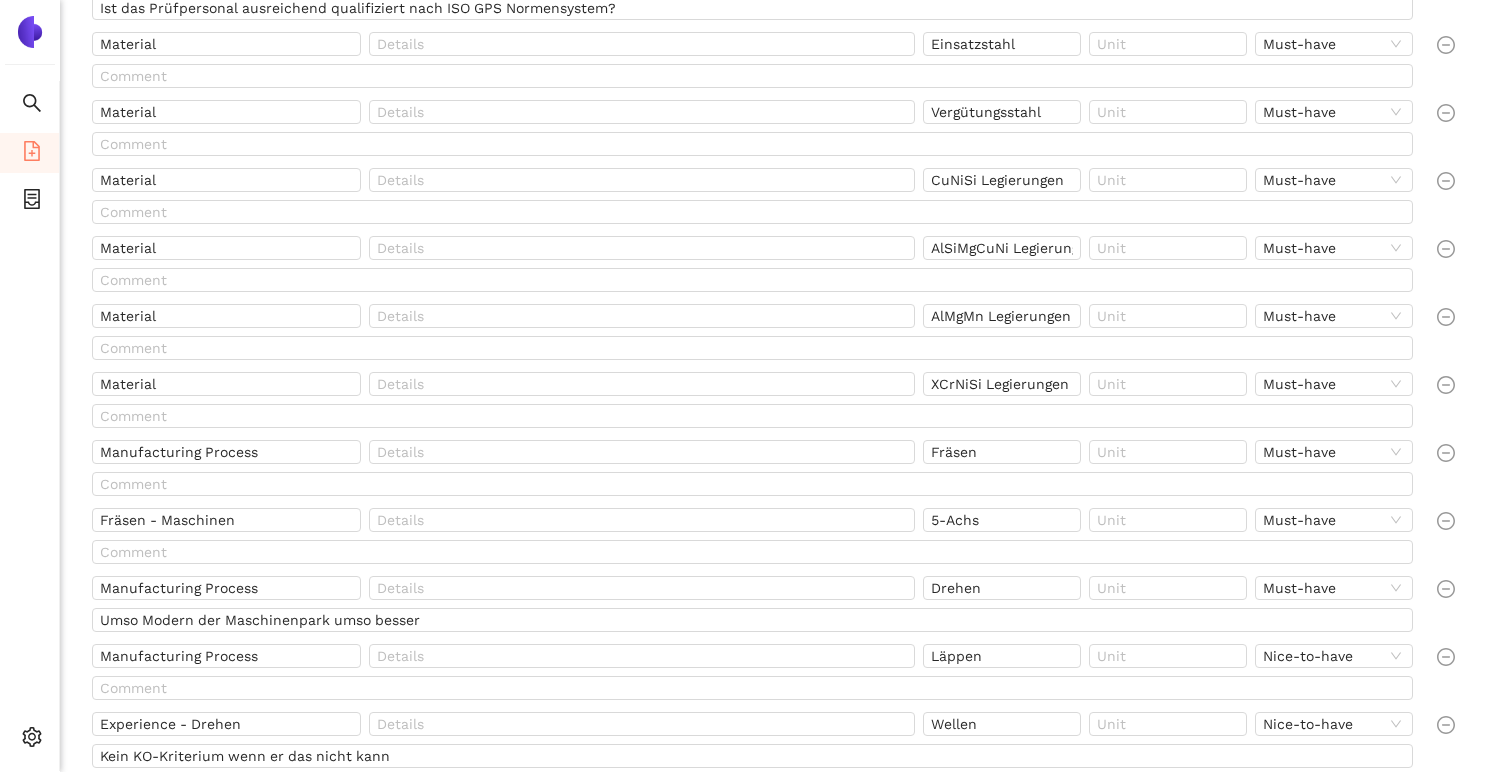click on "AlSiMgCuNi Legierungen" at bounding box center (1006, 252) 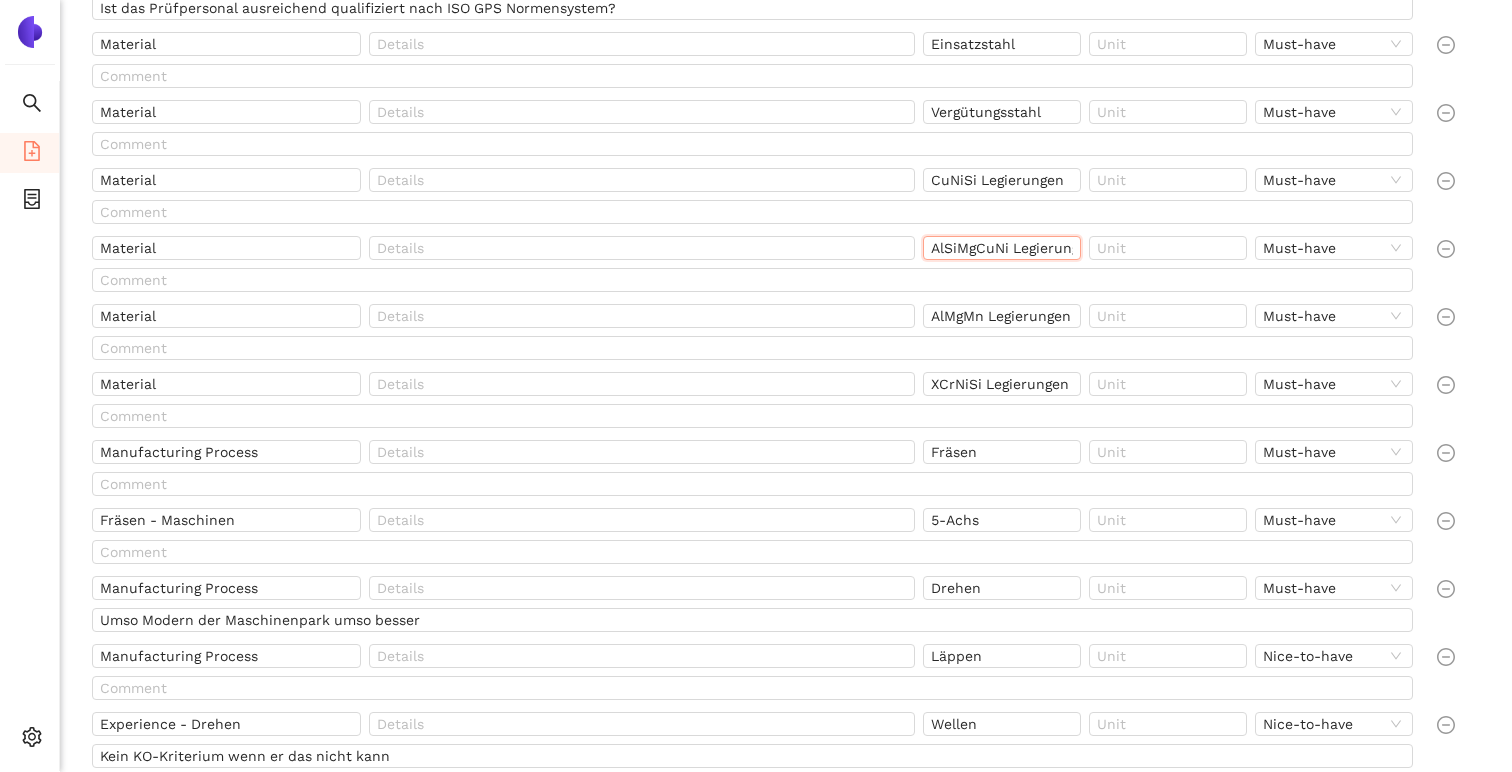 click on "AlSiMgCuNi Legierungen" at bounding box center [1002, 248] 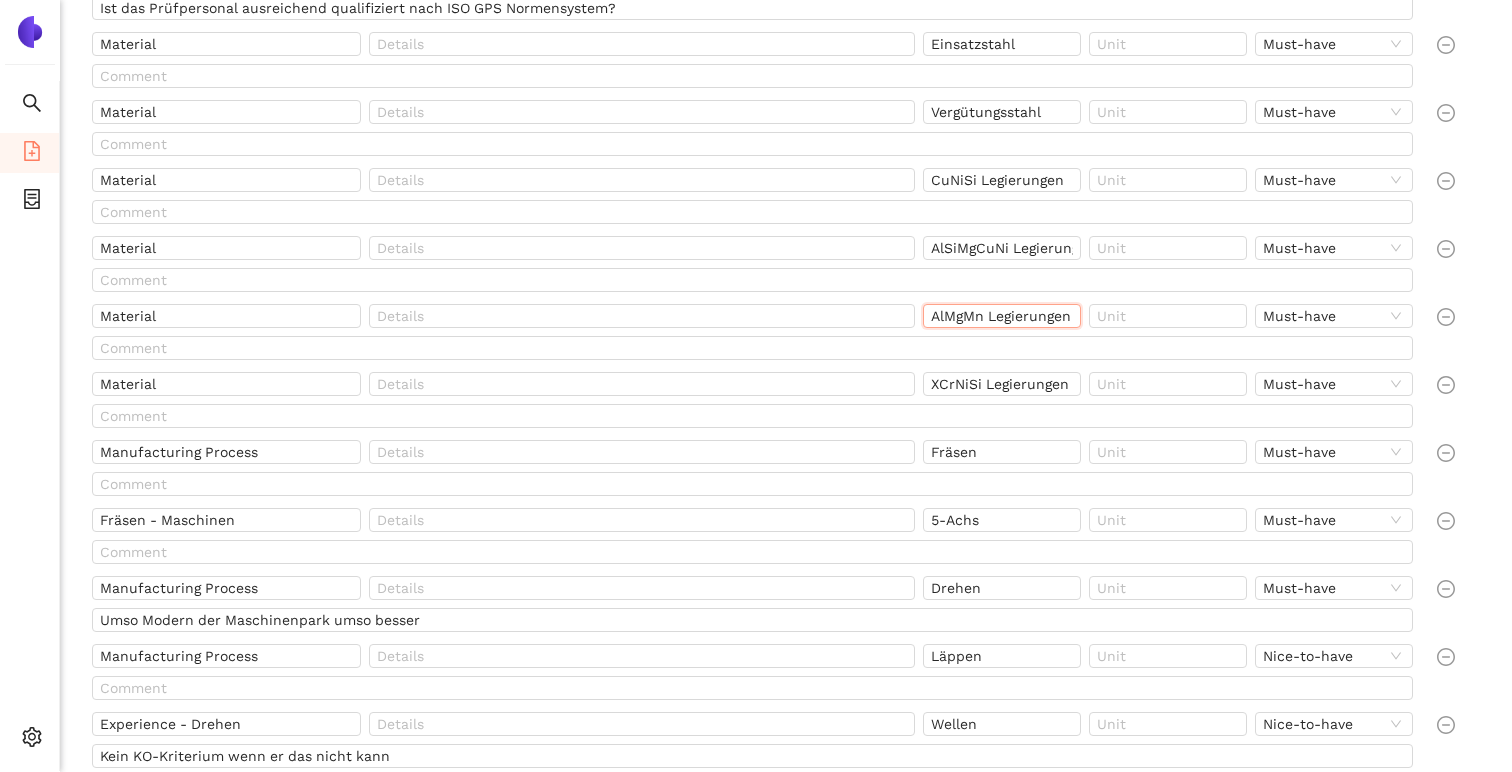 click on "AlMgMn Legierungen" at bounding box center (1002, 316) 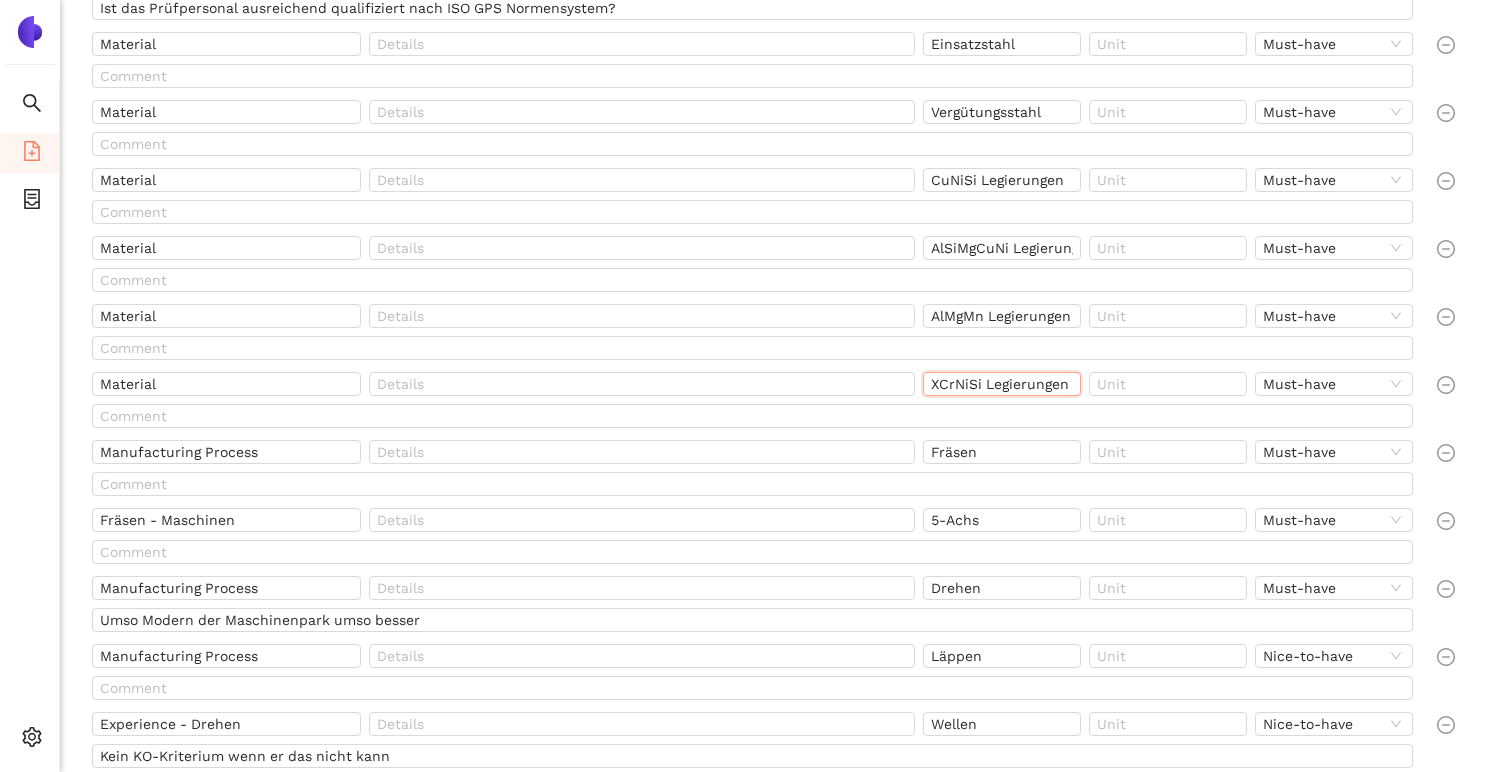 click on "XCrNiSi Legierungen" at bounding box center (1002, 384) 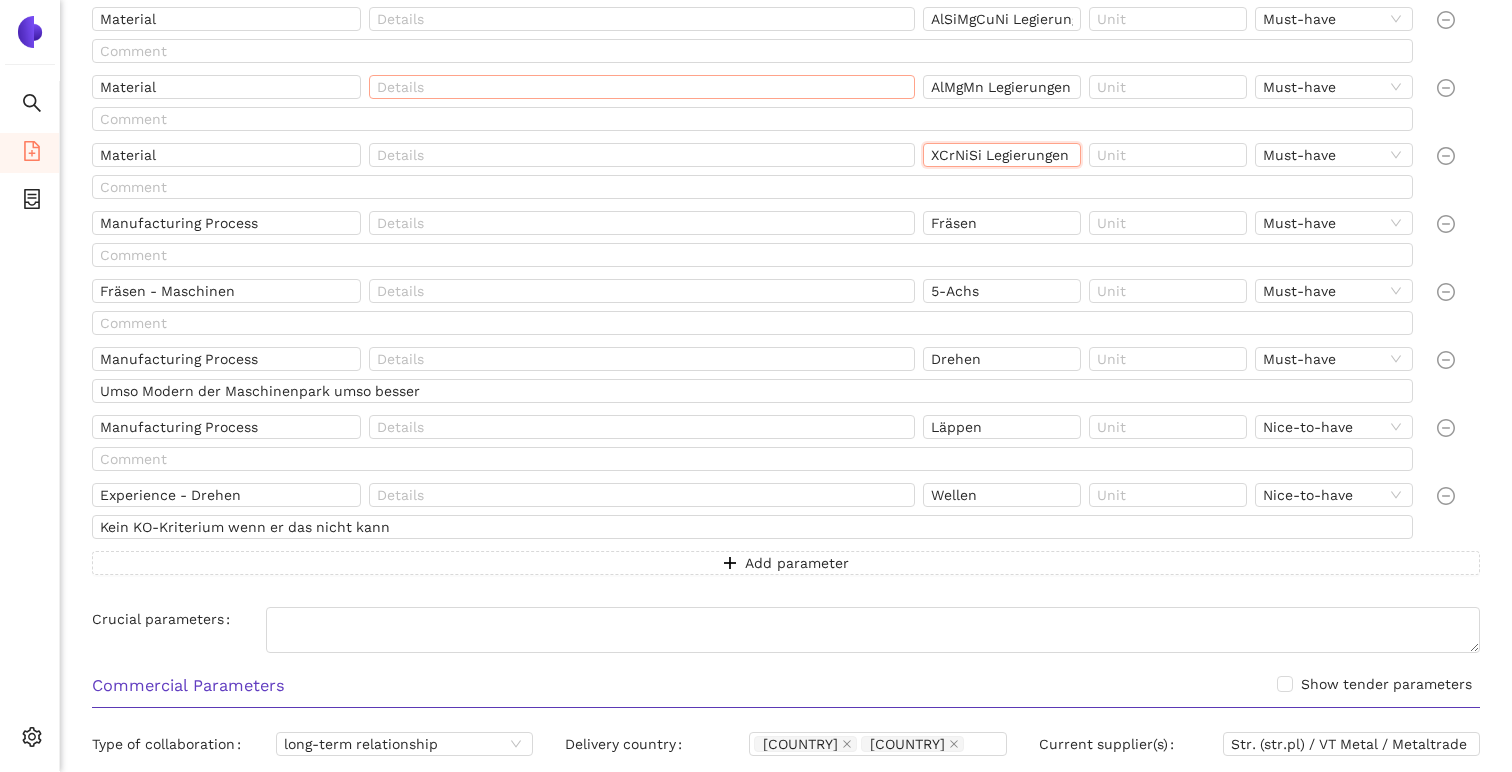 scroll, scrollTop: 2429, scrollLeft: 0, axis: vertical 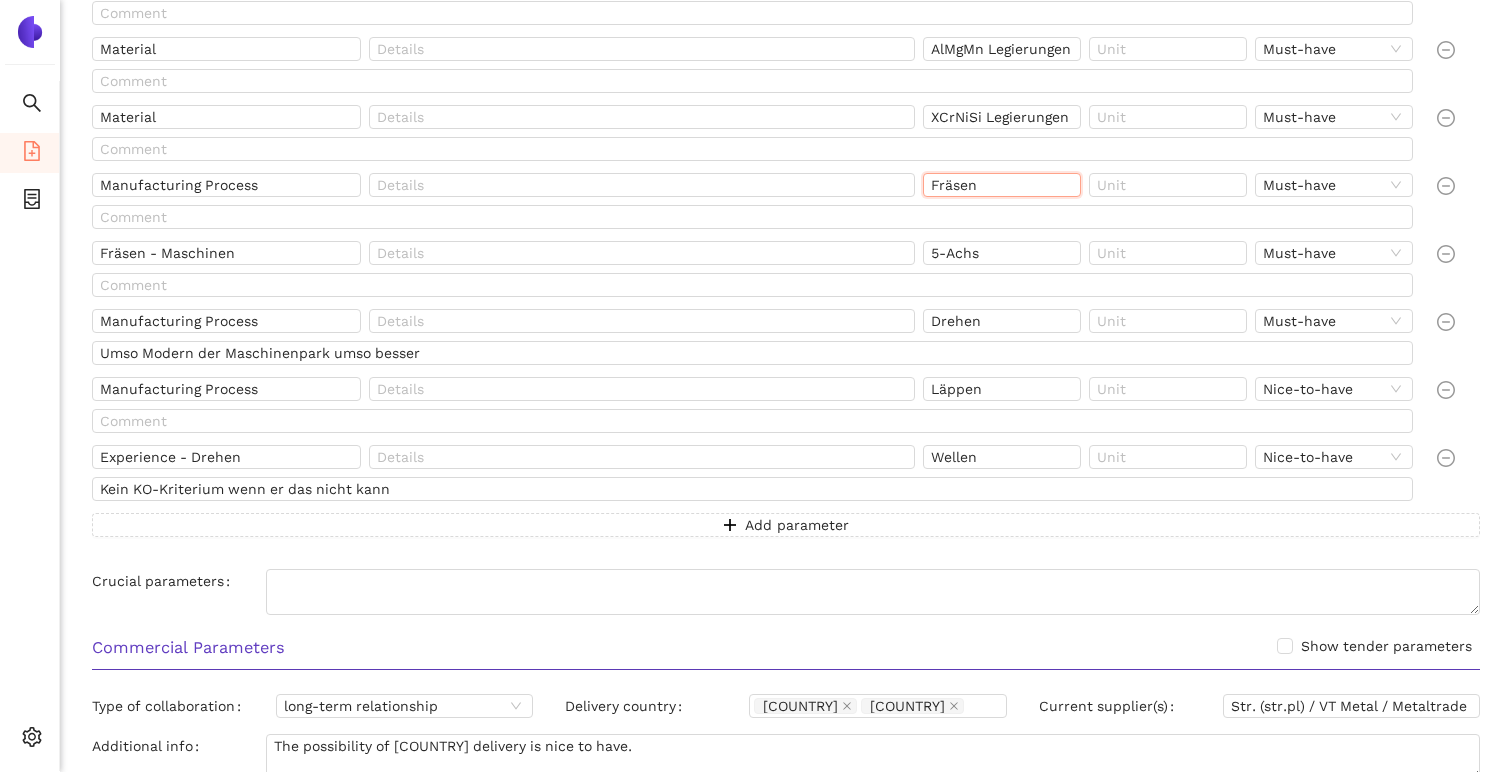 click on "Fräsen" at bounding box center [1002, 185] 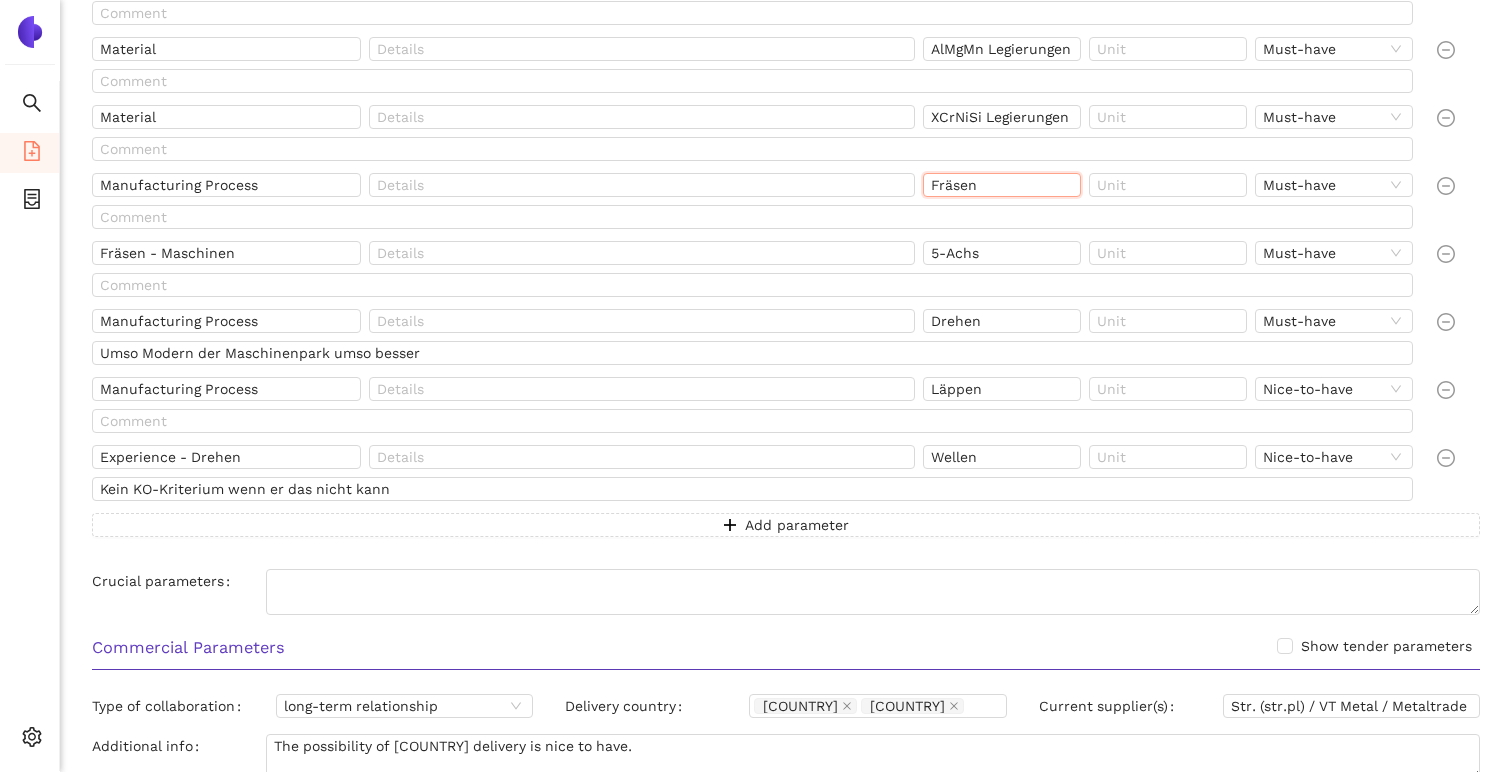 click on "Fräsen" at bounding box center [1002, 185] 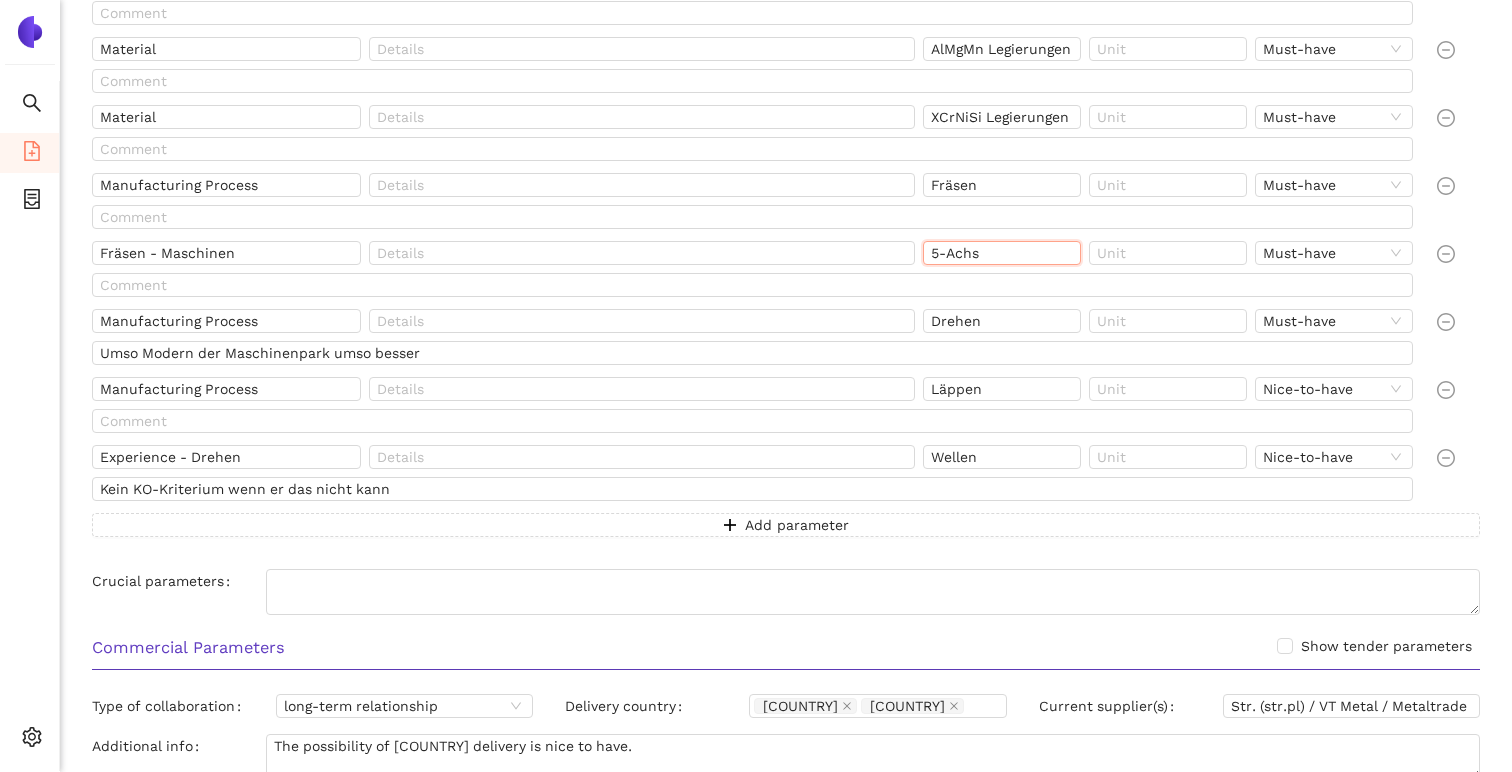click on "5-Achs" at bounding box center (1002, 253) 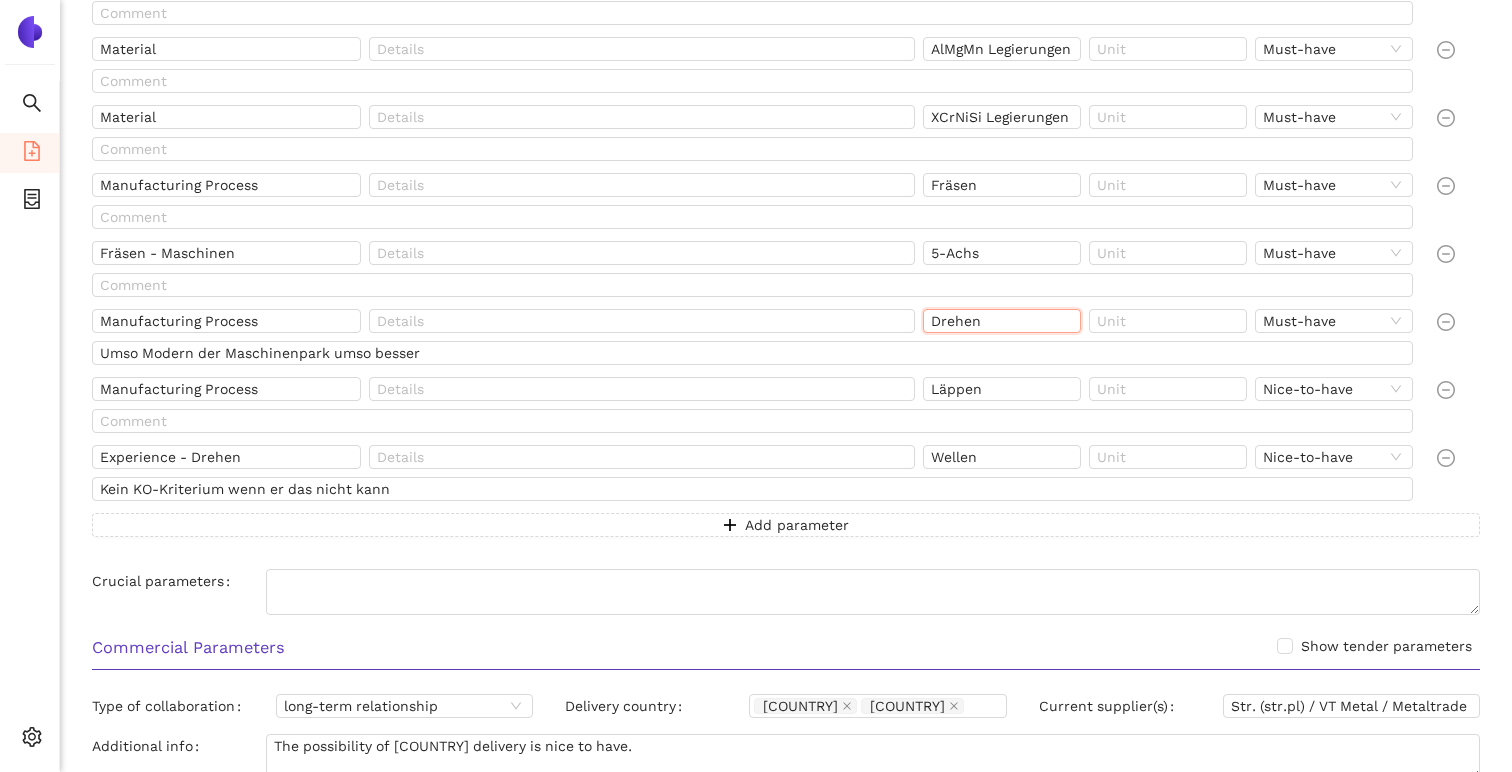 click on "Drehen" at bounding box center [1002, 321] 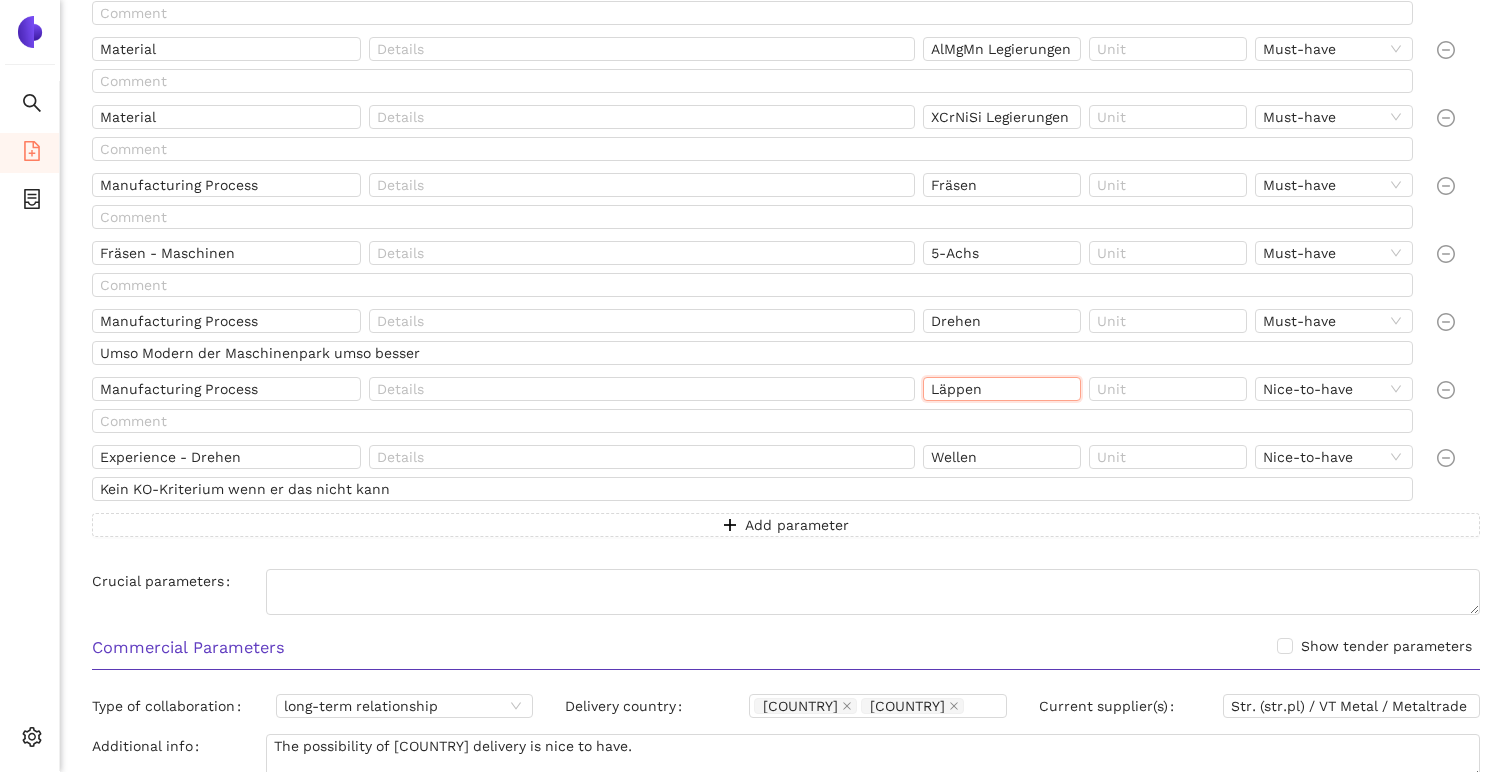 click on "Läppen" at bounding box center [1002, 389] 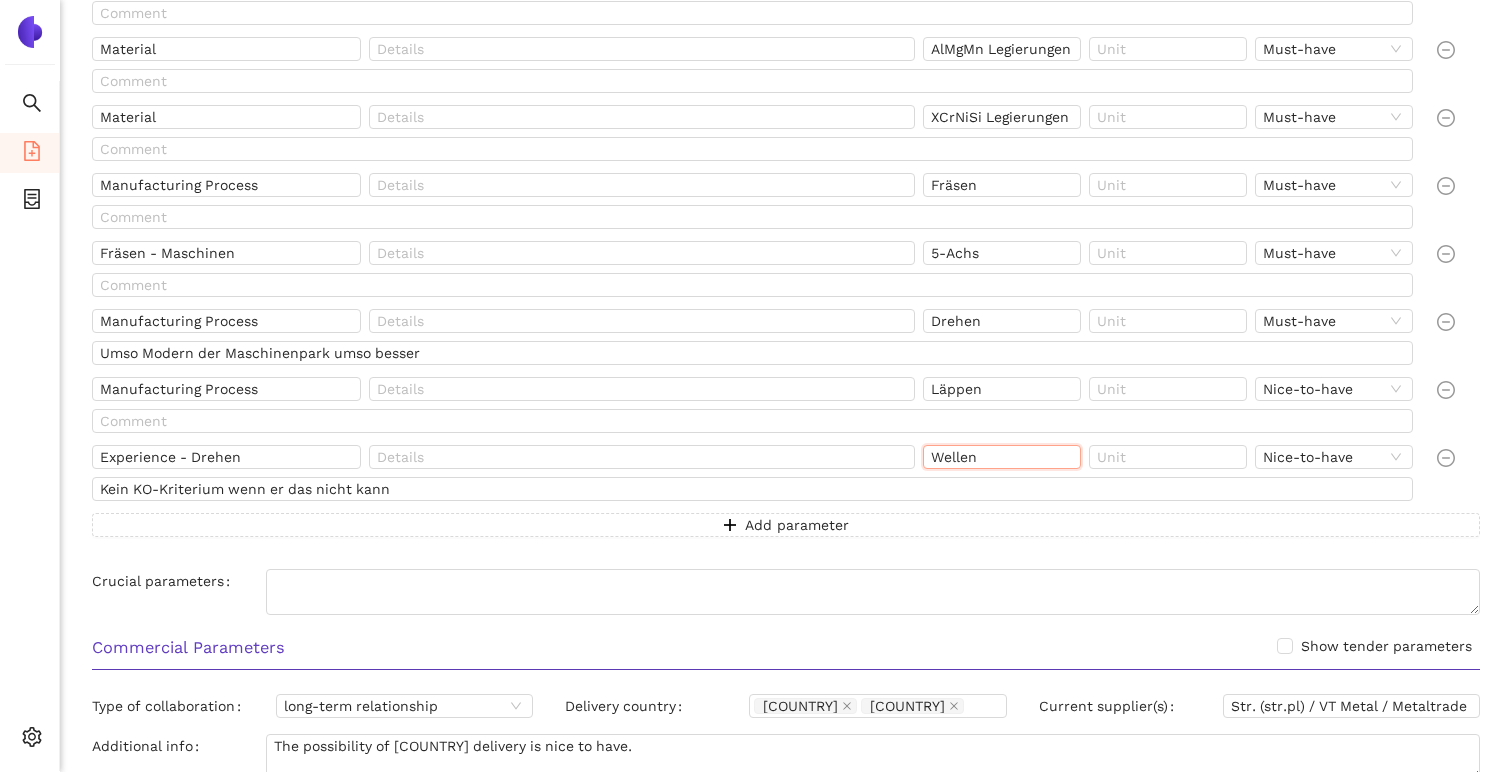 click on "Wellen" at bounding box center (1002, 457) 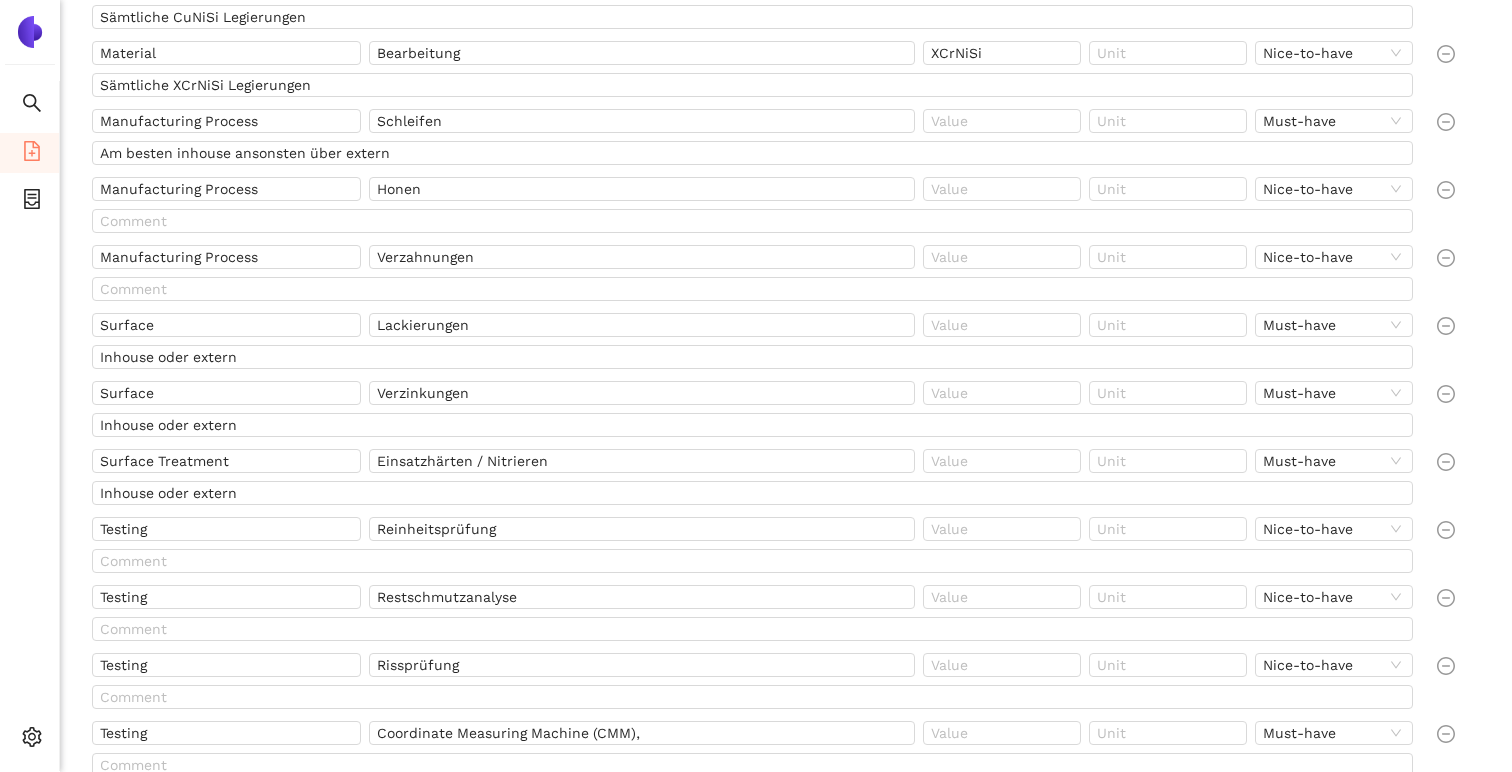 scroll, scrollTop: 1195, scrollLeft: 0, axis: vertical 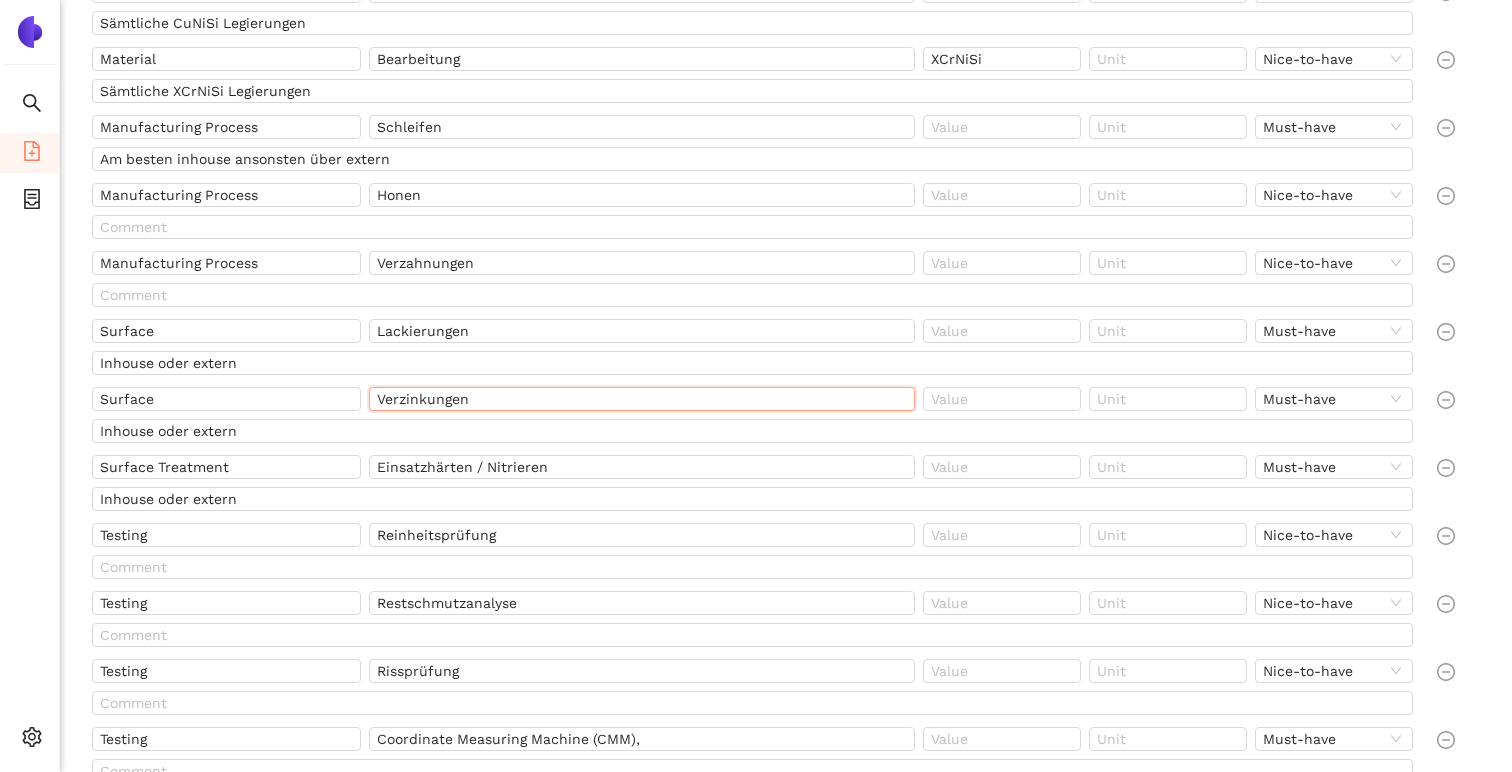 click on "Verzinkungen" at bounding box center [642, 399] 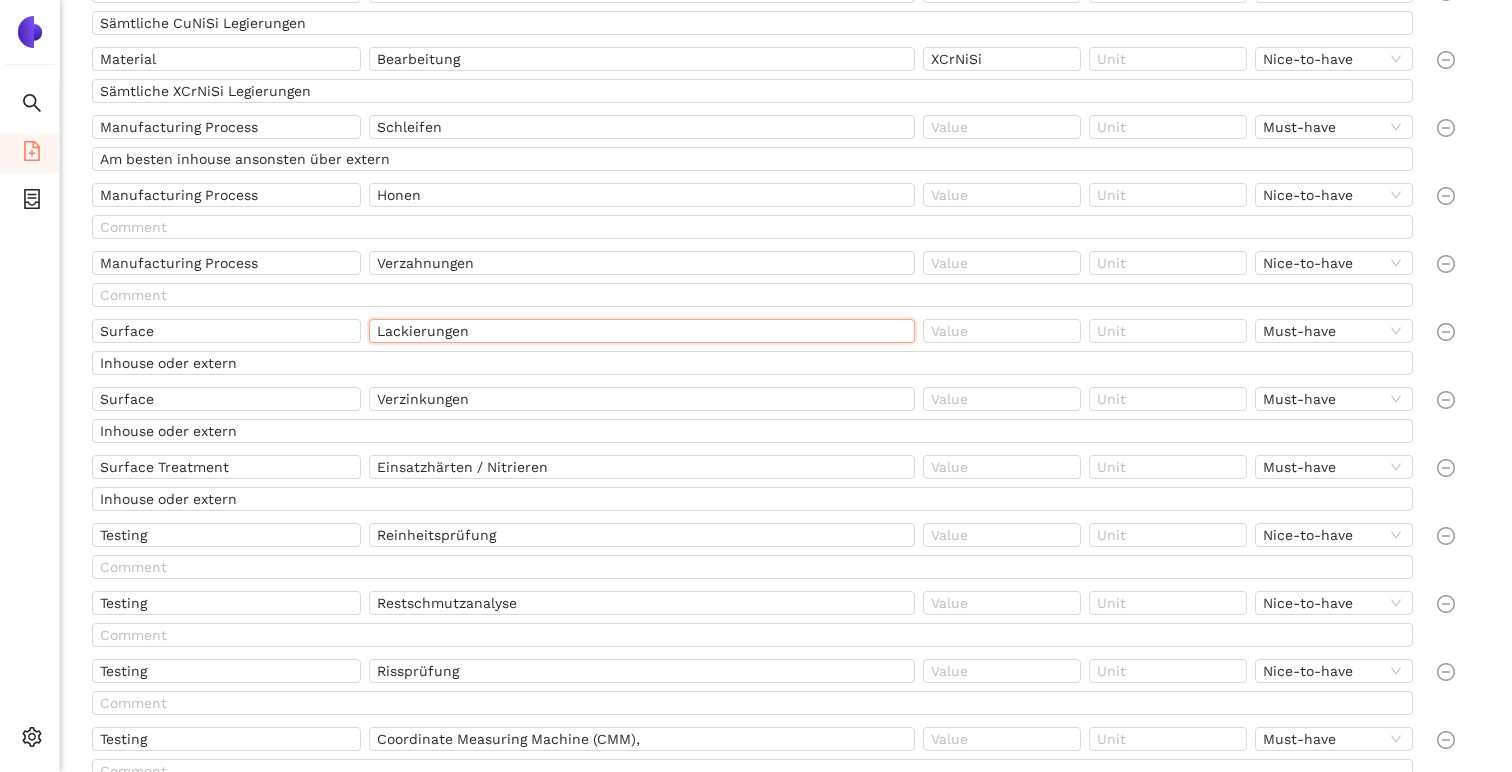 click on "Lackierungen" at bounding box center [642, 331] 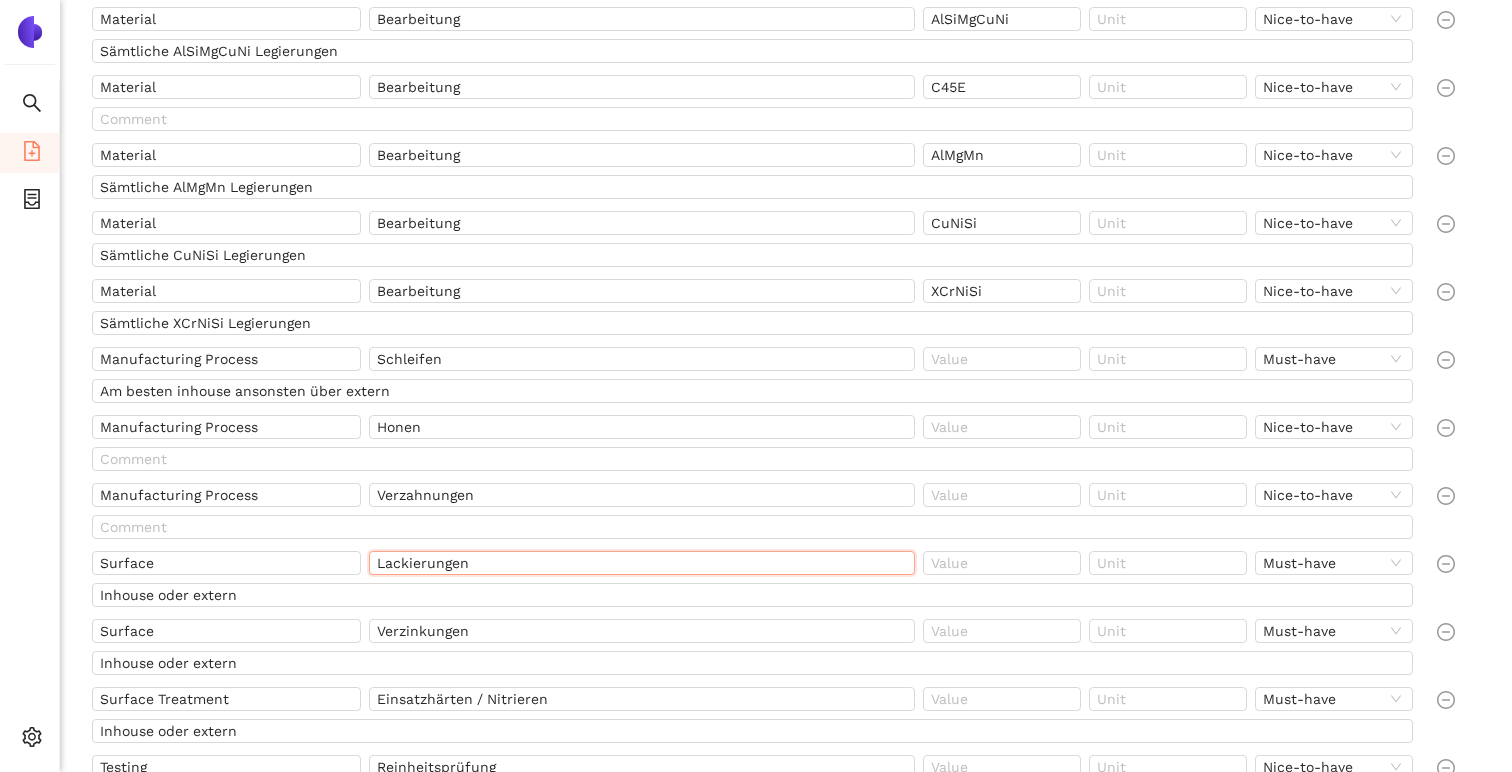 scroll, scrollTop: 956, scrollLeft: 0, axis: vertical 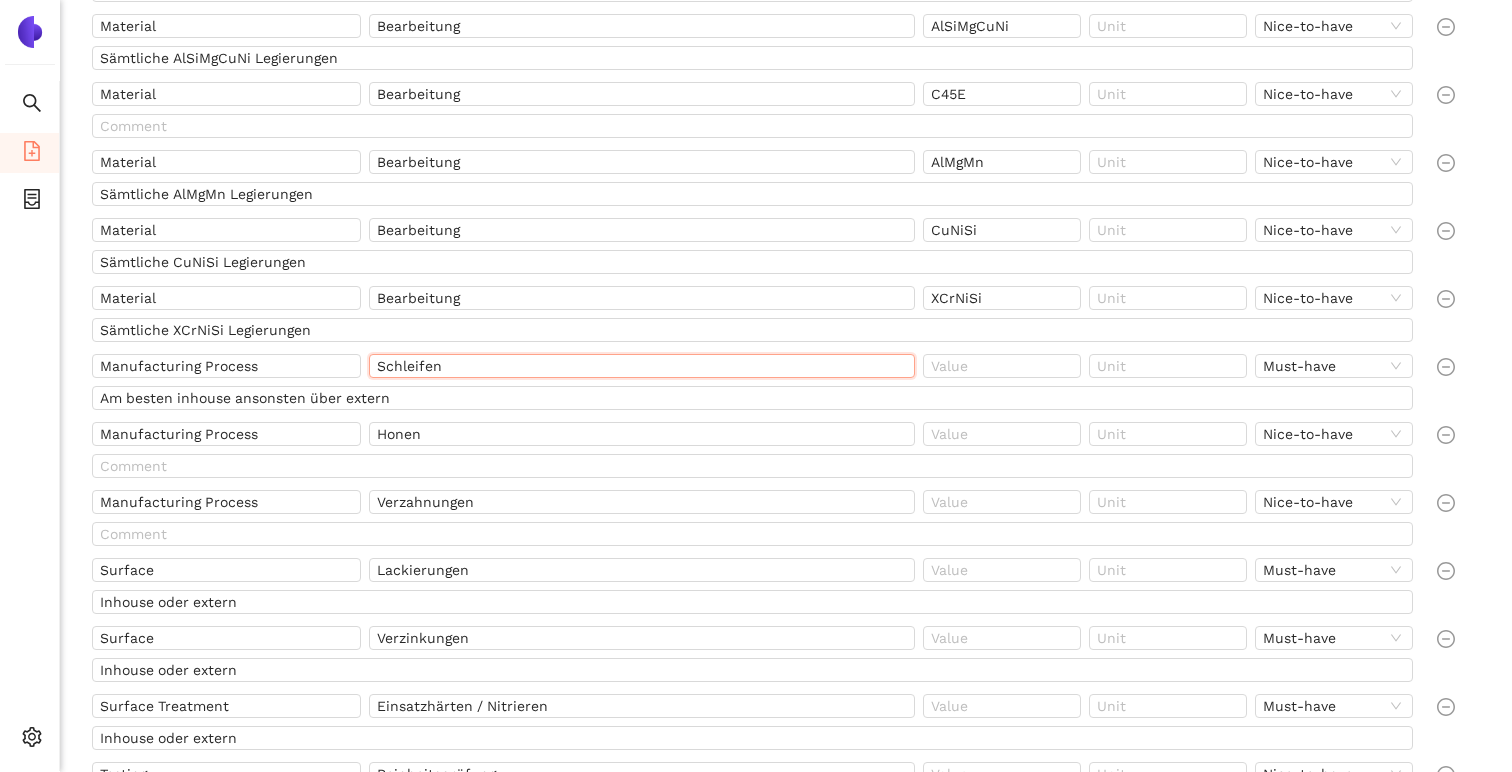 click on "Schleifen" at bounding box center (642, 366) 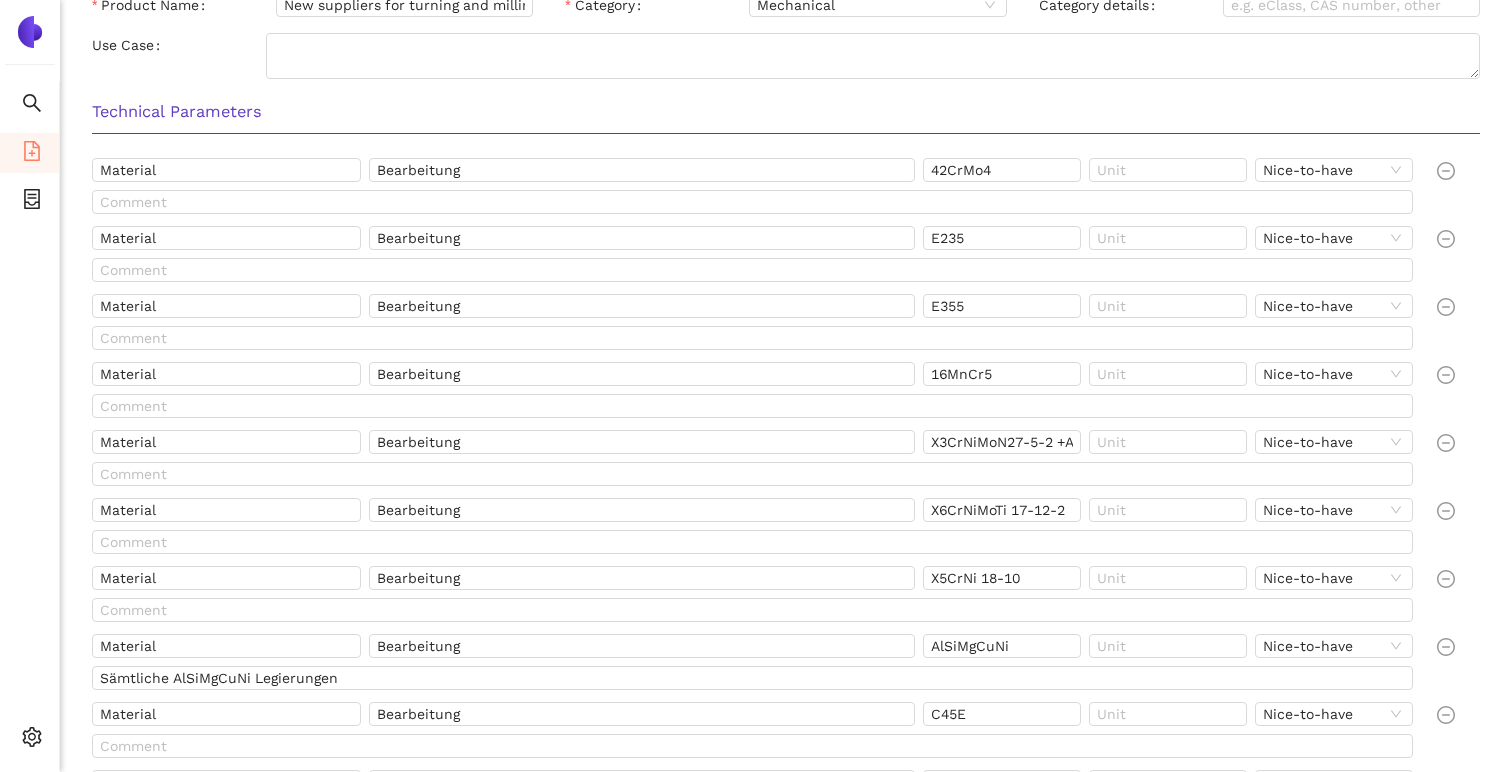 scroll, scrollTop: 403, scrollLeft: 0, axis: vertical 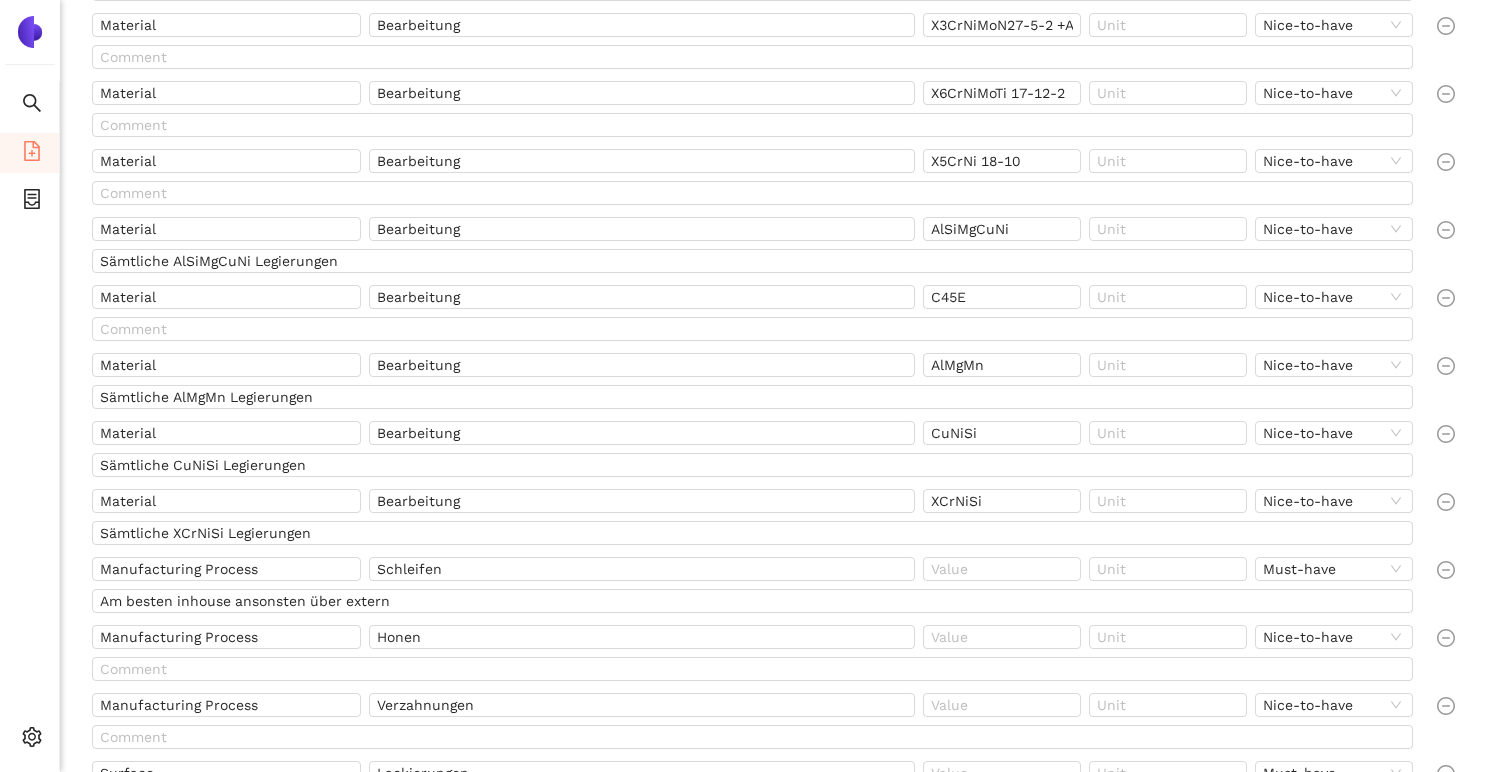 click on "Sämtliche XCrNiSi Legierungen" at bounding box center (756, 537) 